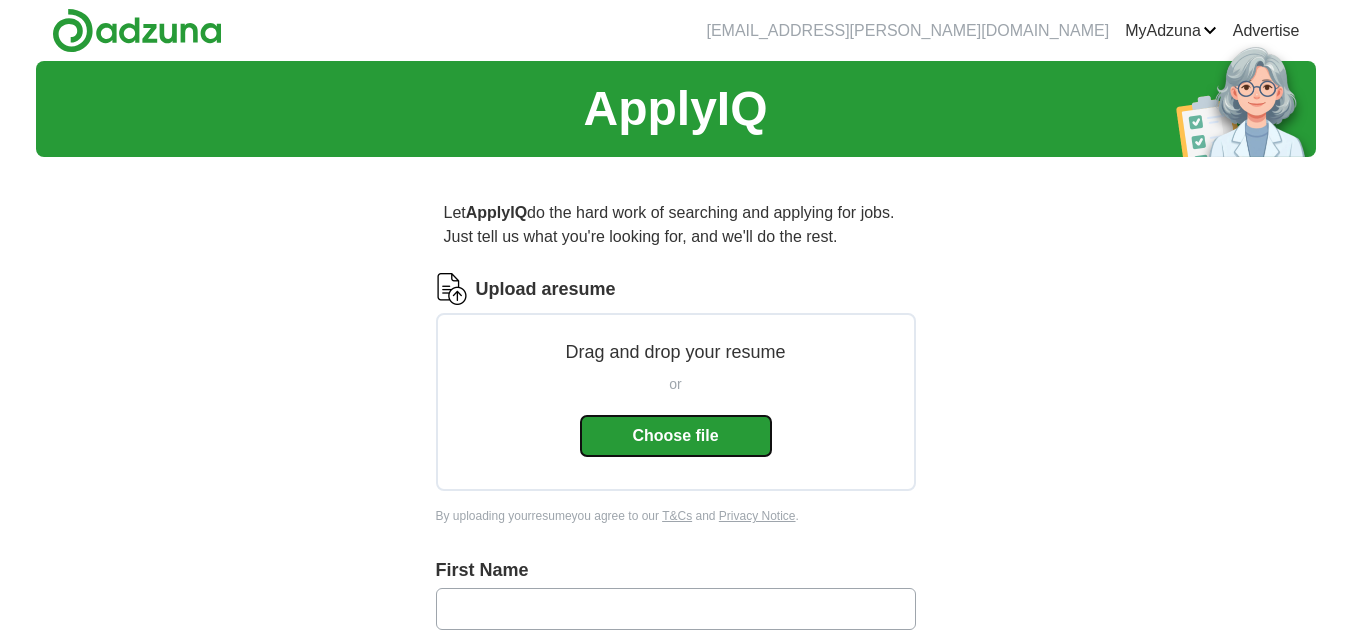 click on "Choose file" at bounding box center [676, 436] 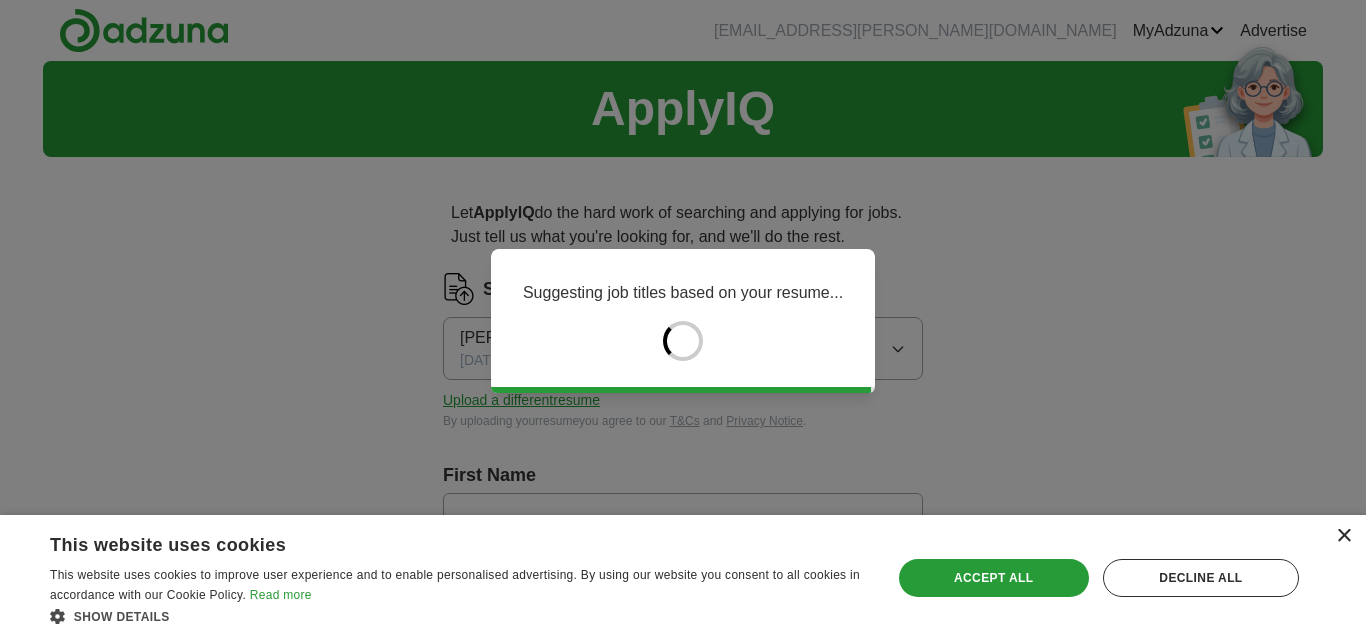 click on "×" at bounding box center (1343, 536) 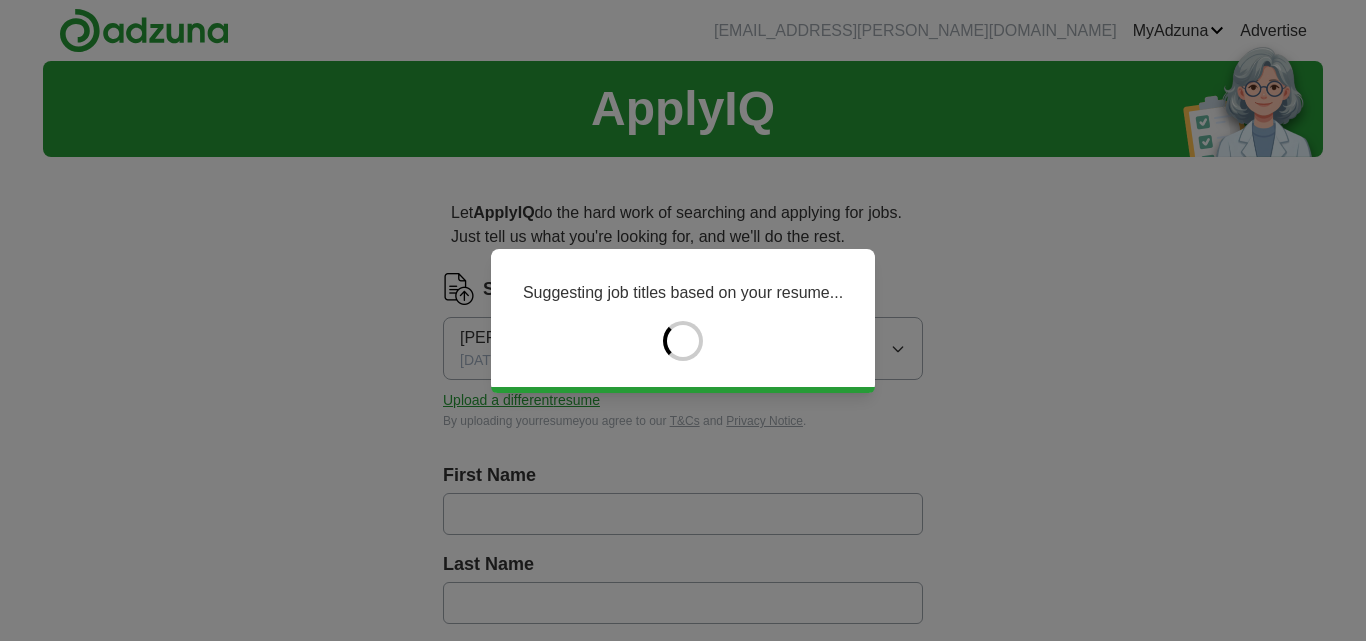 type on "***" 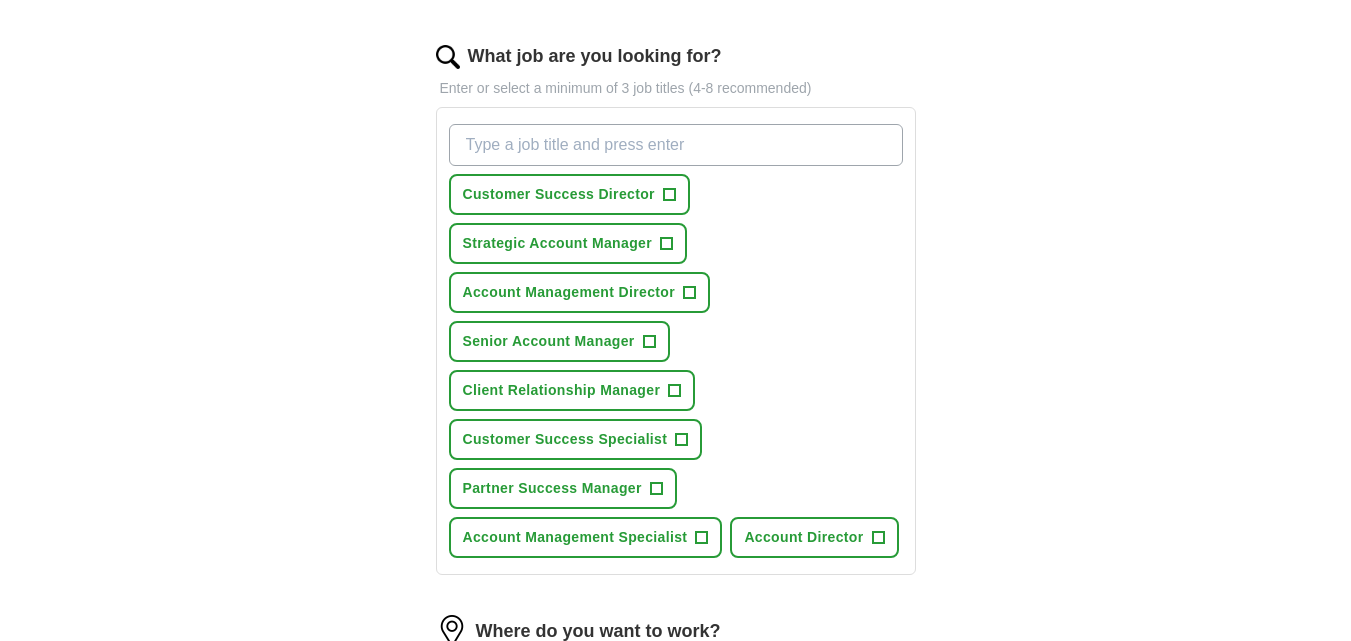 scroll, scrollTop: 600, scrollLeft: 0, axis: vertical 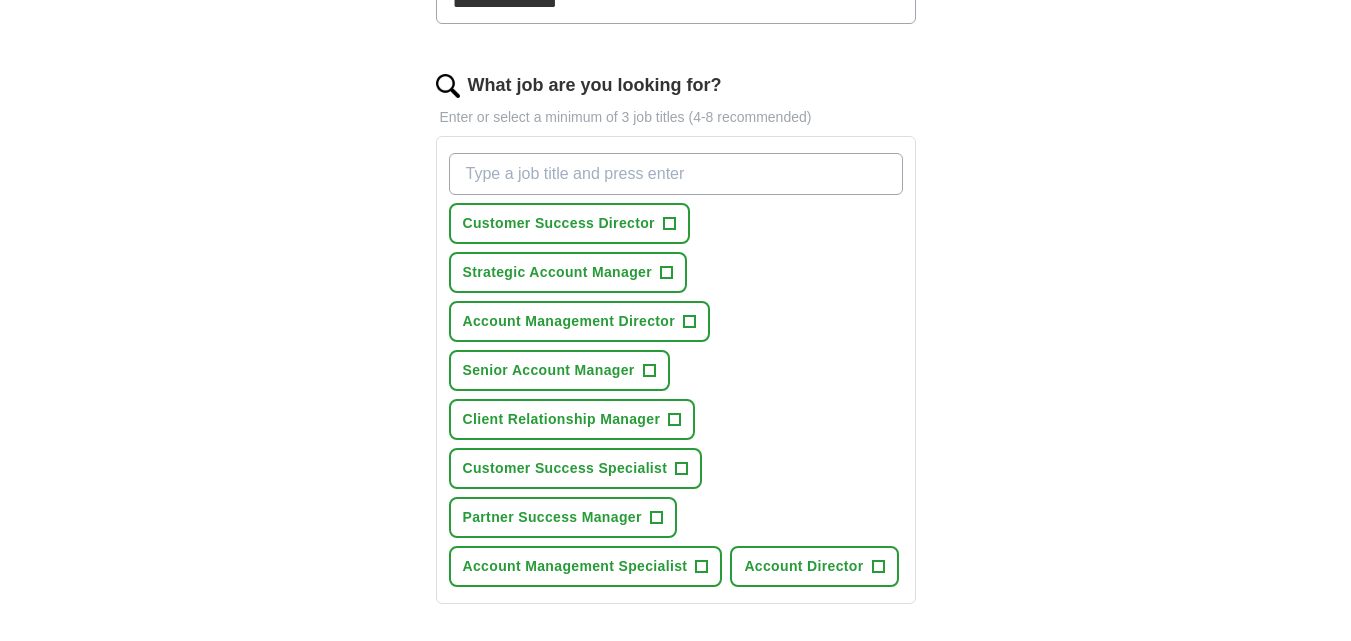 click on "What job are you looking for?" at bounding box center (676, 174) 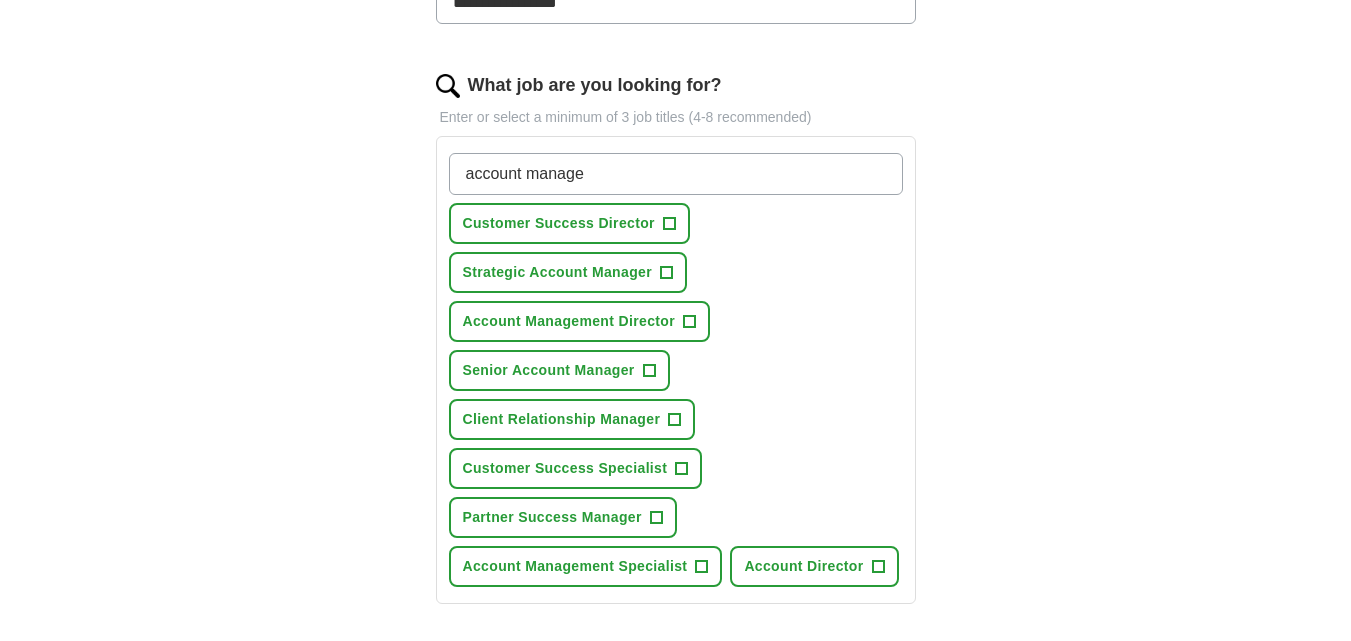 type on "account manager" 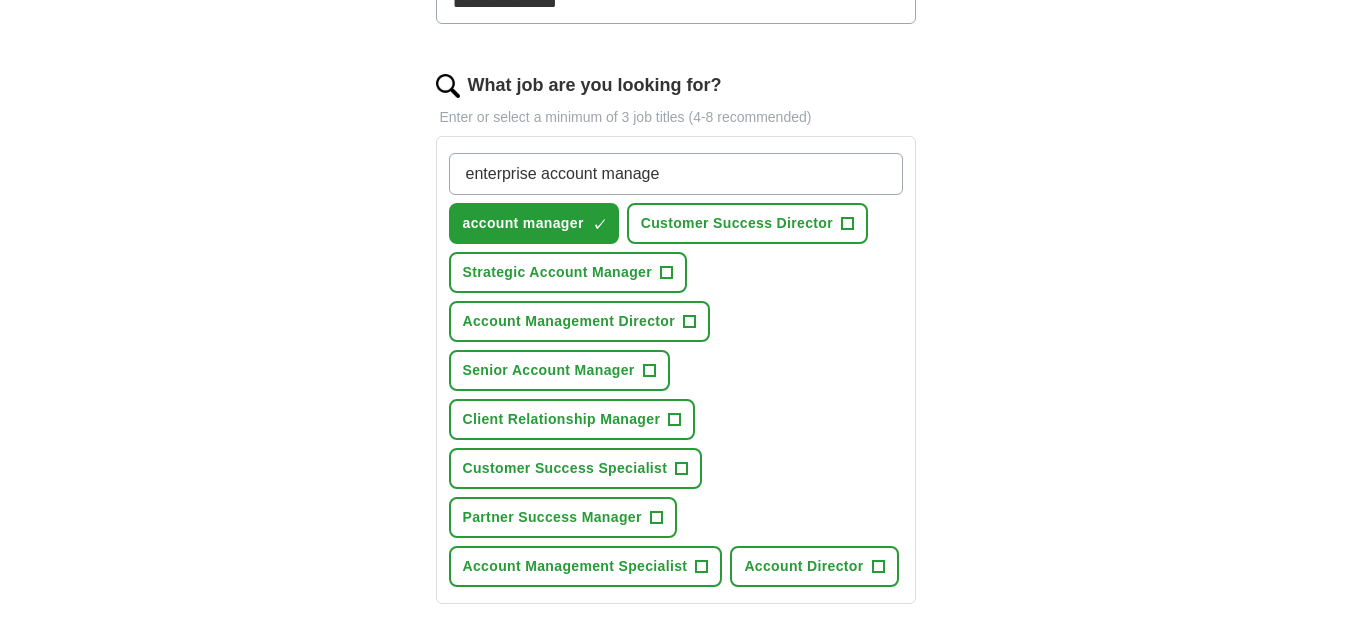 type on "enterprise account manager" 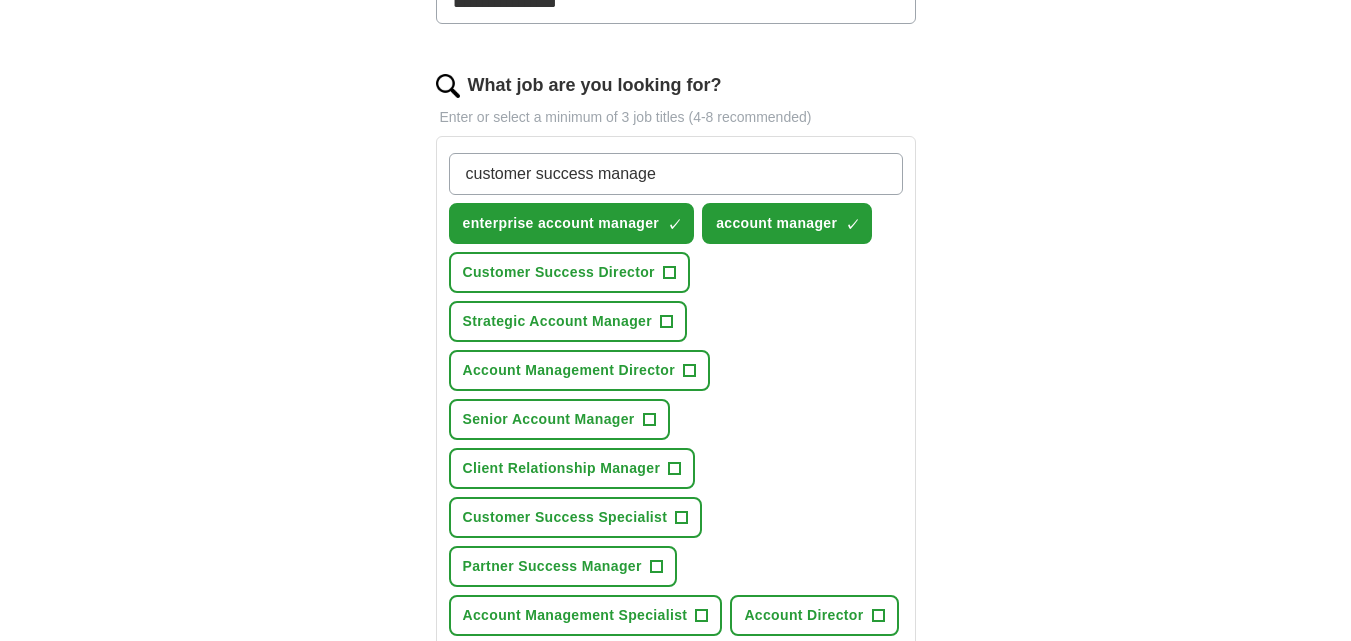 type on "customer success manager" 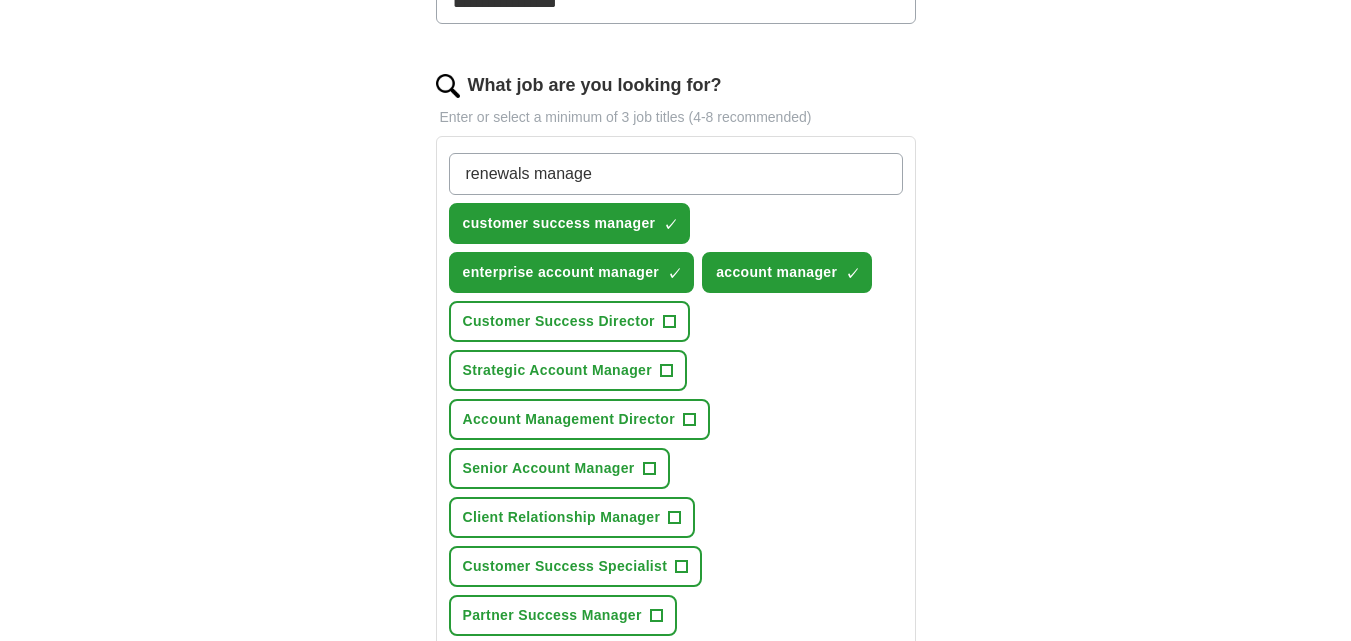 type on "renewals manager" 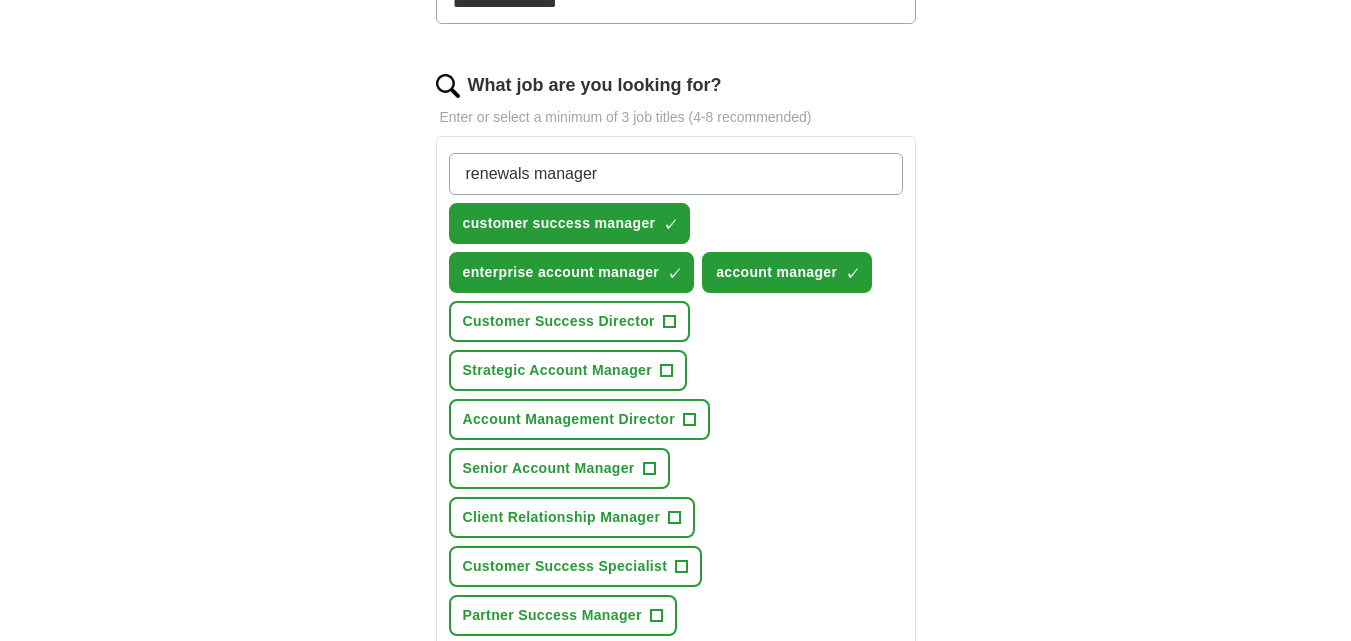 type 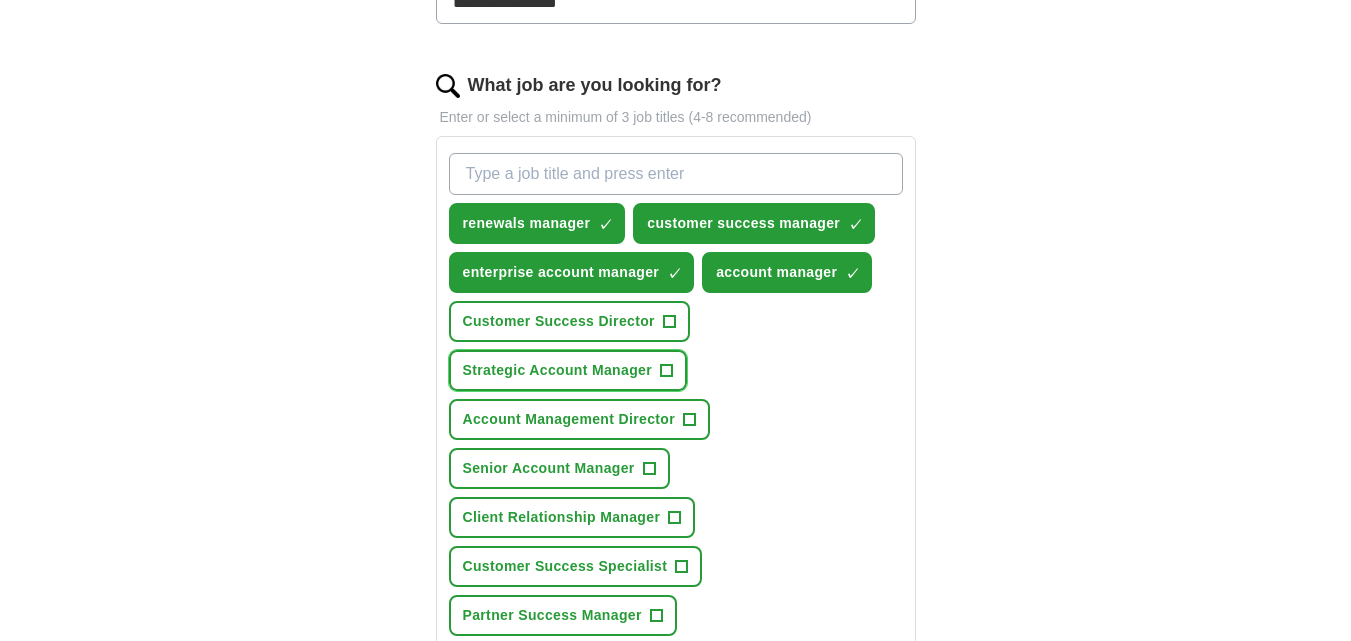 click on "+" at bounding box center (666, 371) 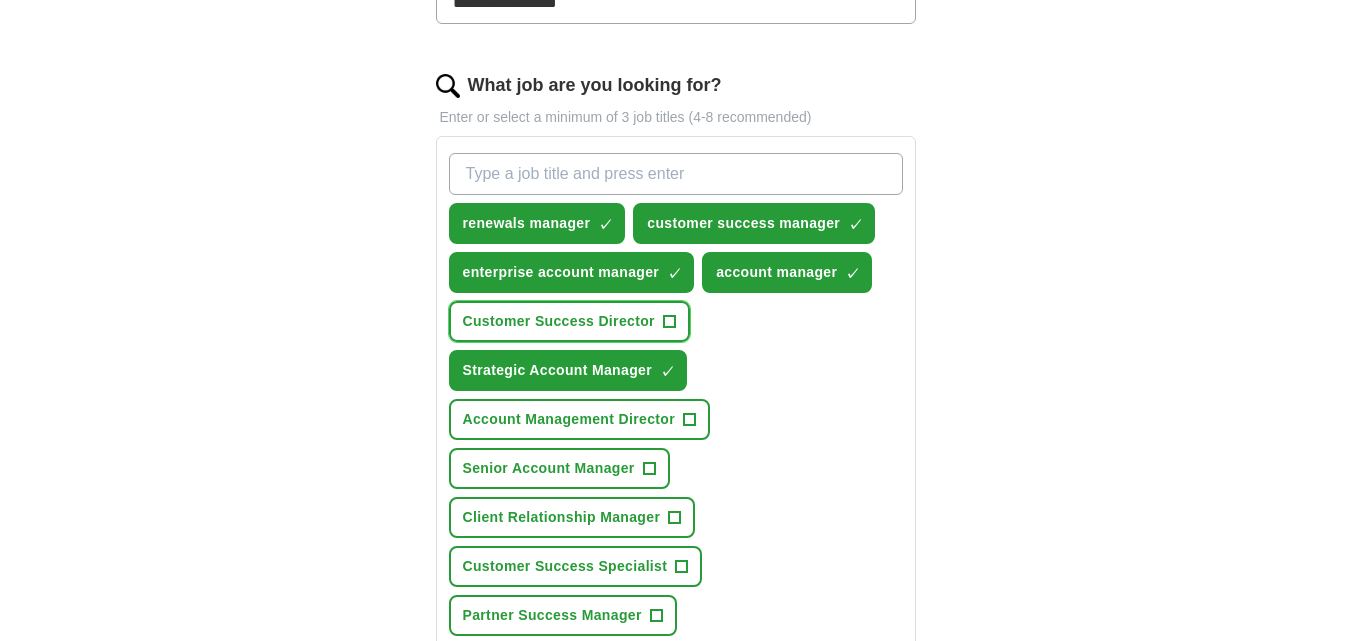 click on "+" at bounding box center [669, 322] 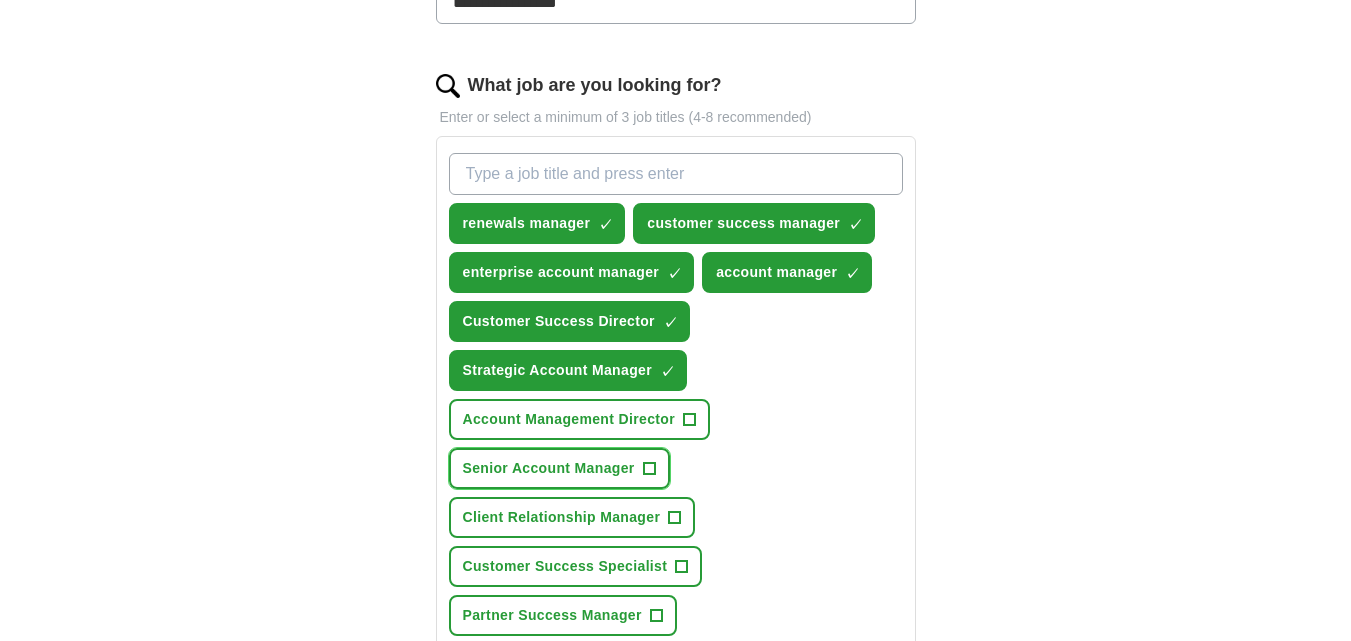 click on "Senior Account Manager" at bounding box center (549, 468) 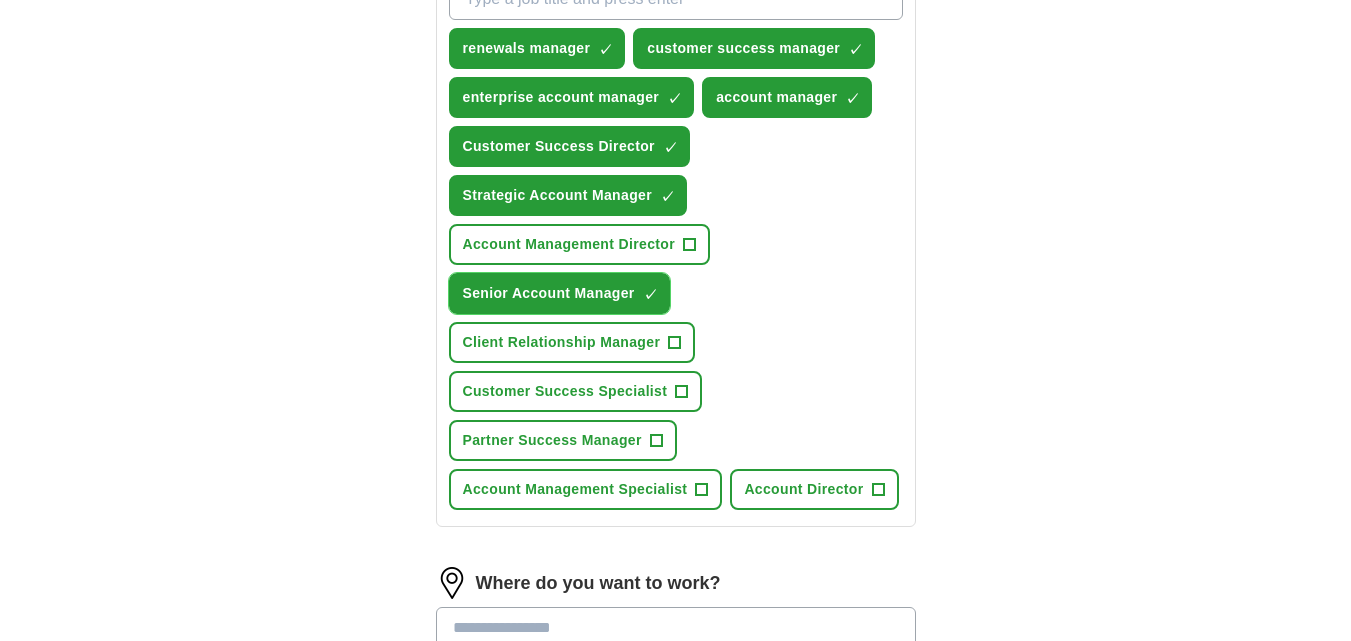 scroll, scrollTop: 800, scrollLeft: 0, axis: vertical 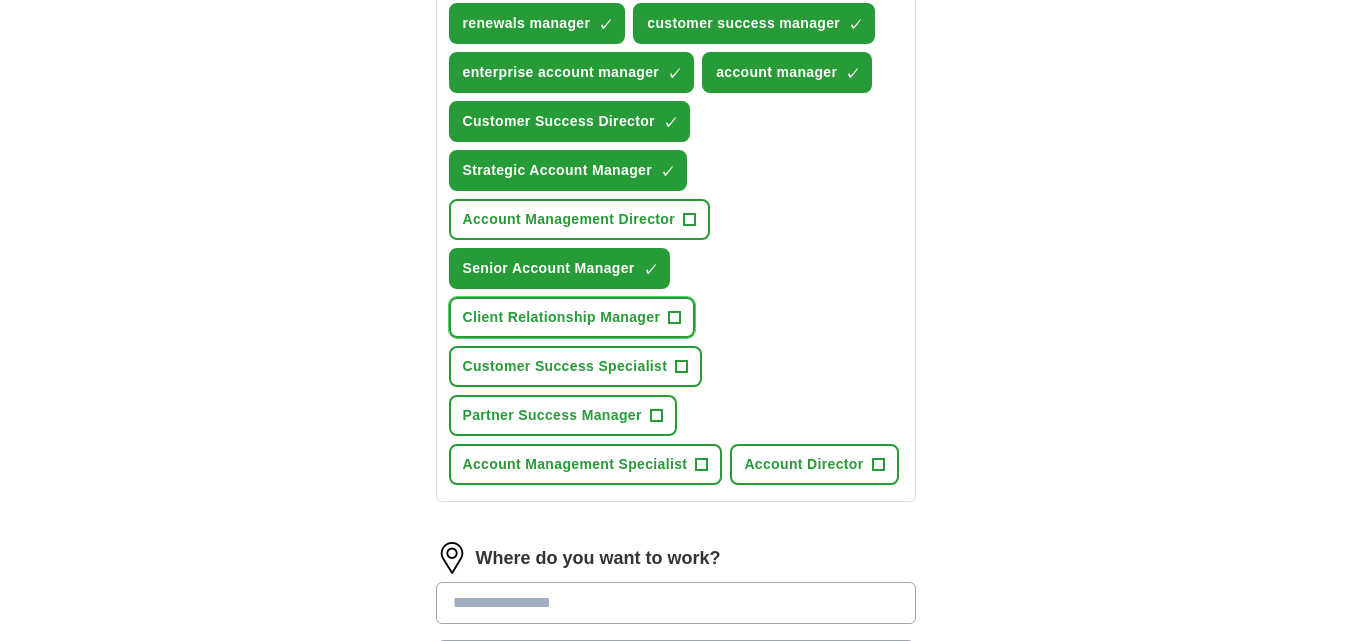 click on "Client Relationship Manager +" at bounding box center (572, 317) 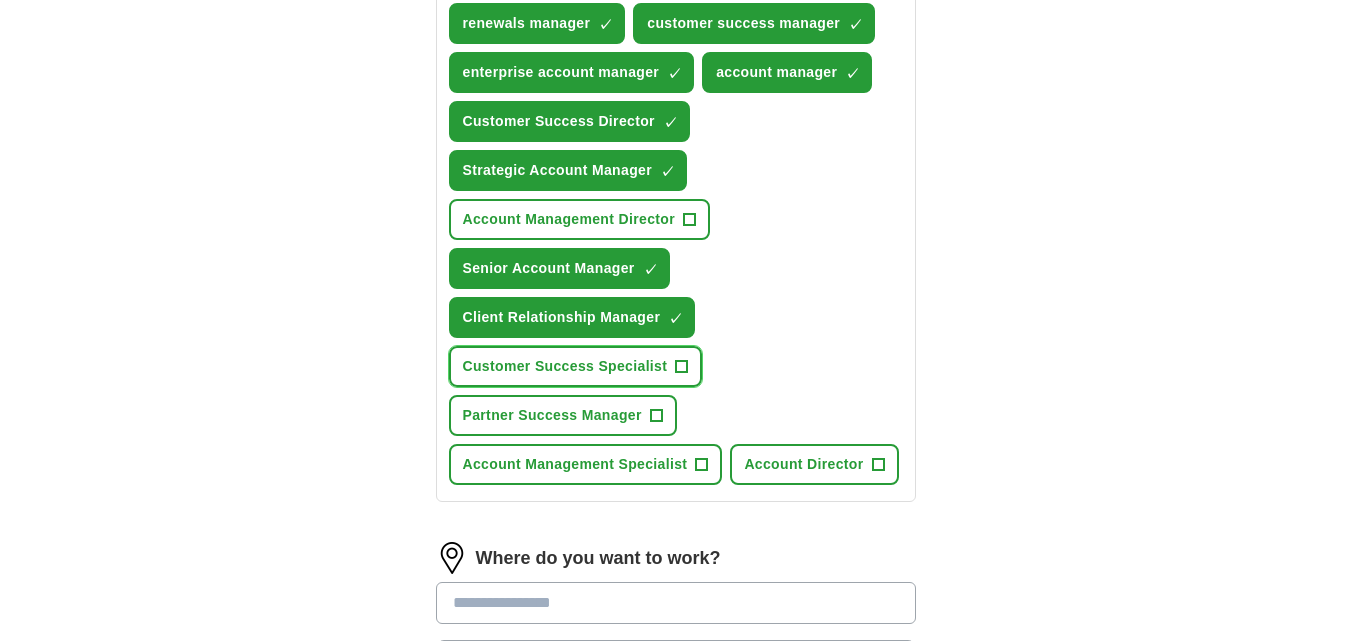 click on "Customer Success Specialist" at bounding box center [565, 366] 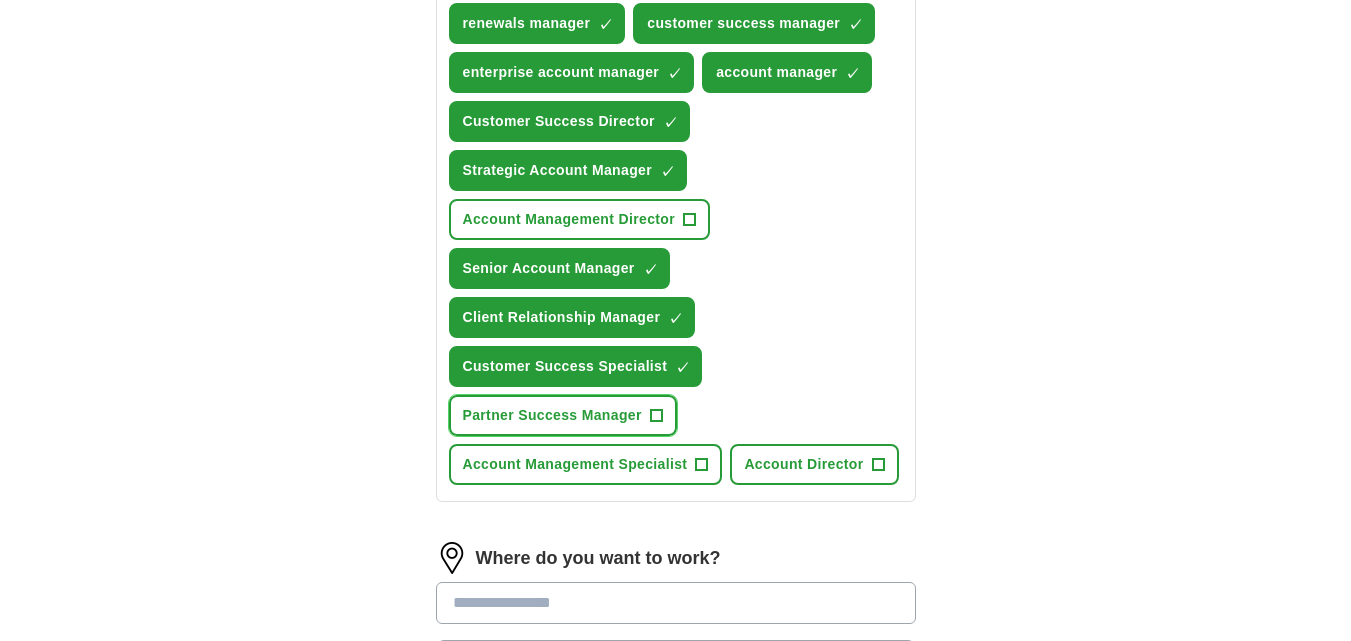 click on "Partner Success Manager" at bounding box center [552, 415] 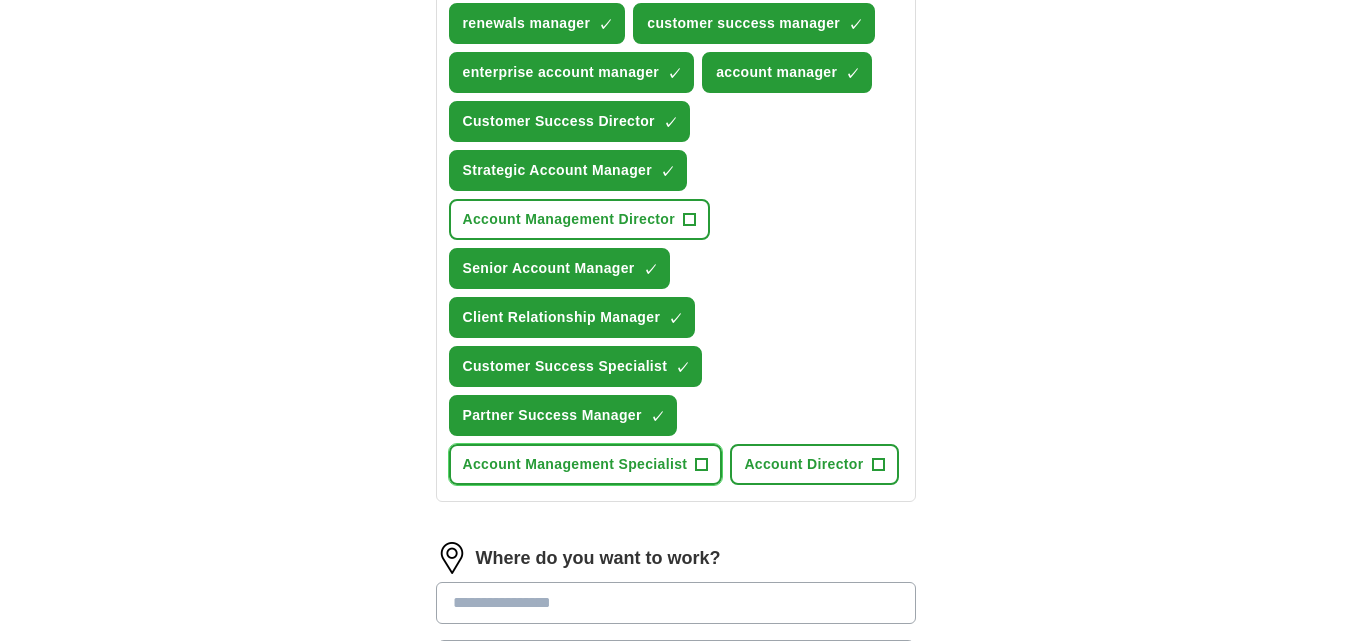 click on "Account Management Specialist" at bounding box center [575, 464] 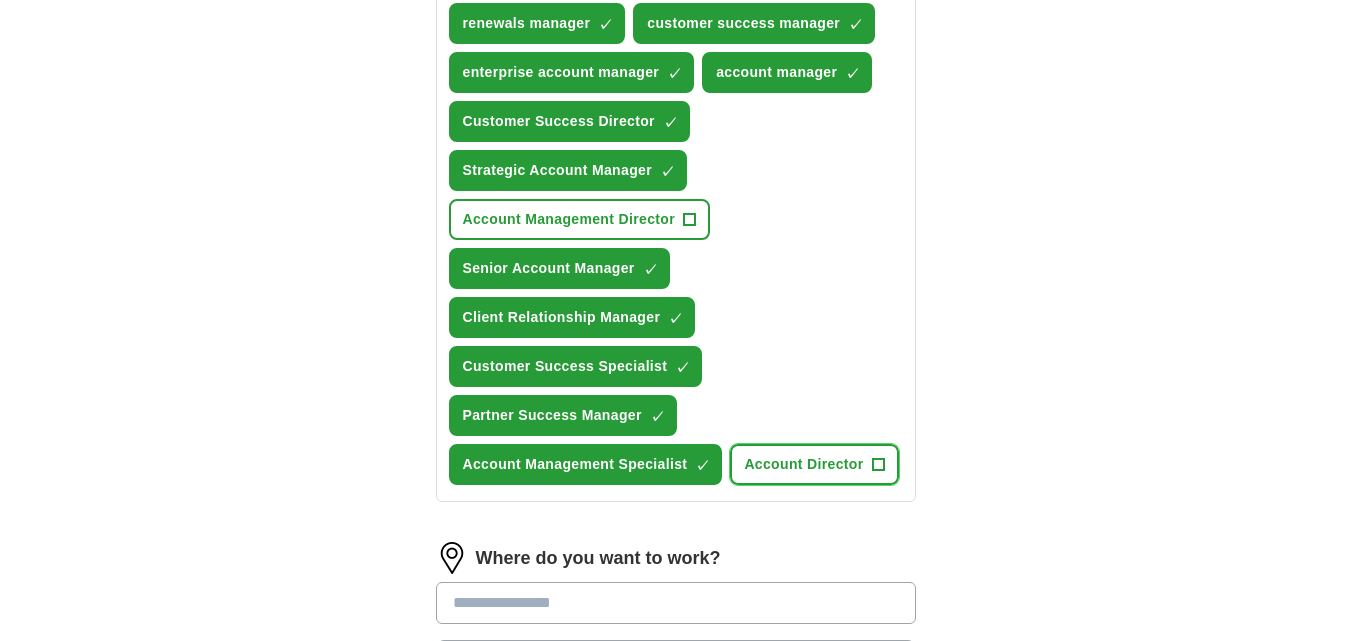 click on "Account Director" at bounding box center (803, 464) 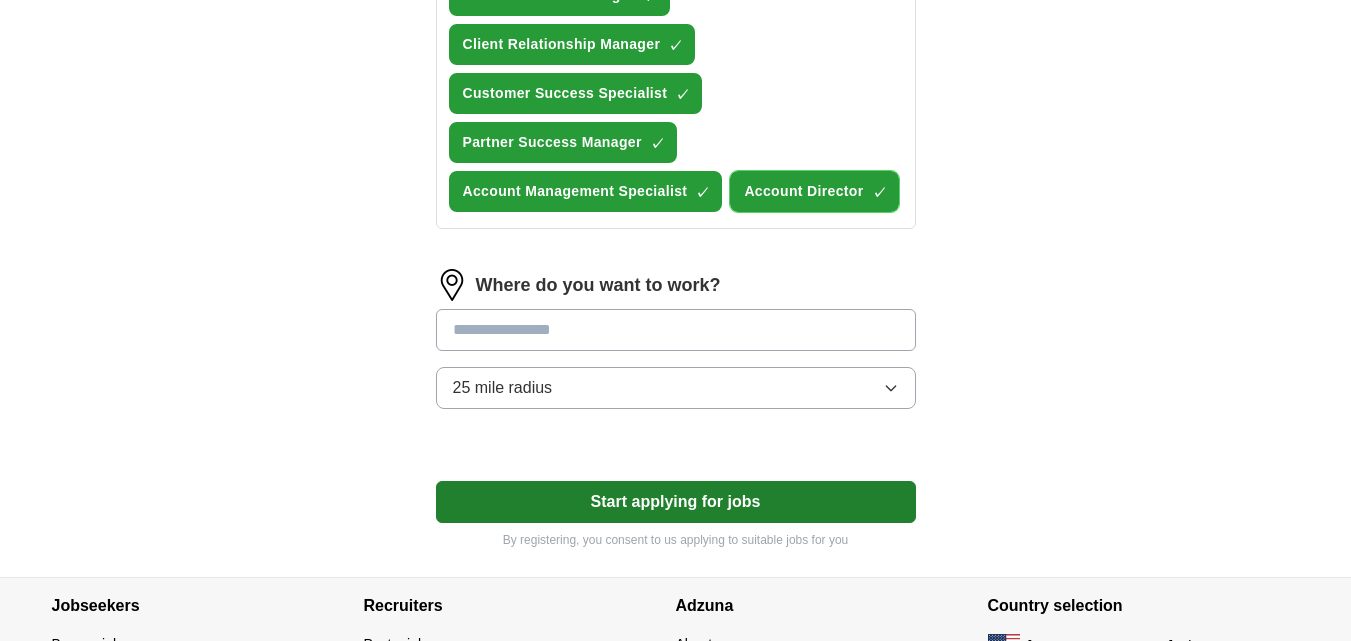 scroll, scrollTop: 1200, scrollLeft: 0, axis: vertical 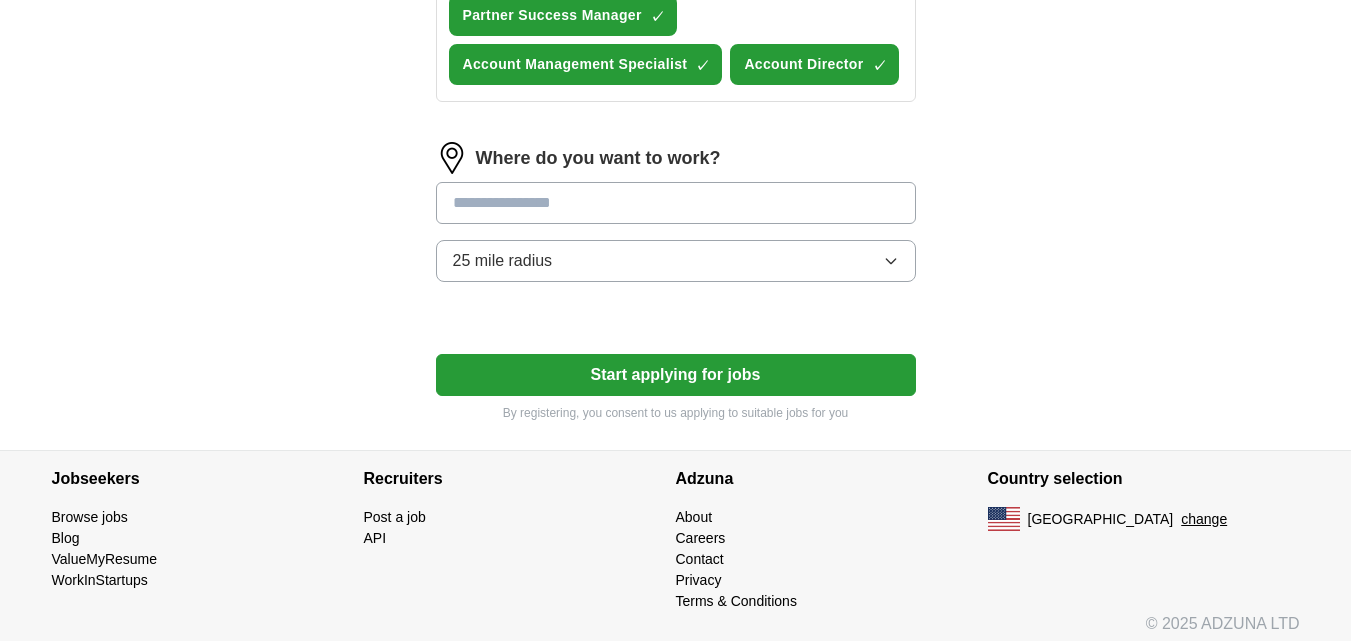 click at bounding box center (676, 203) 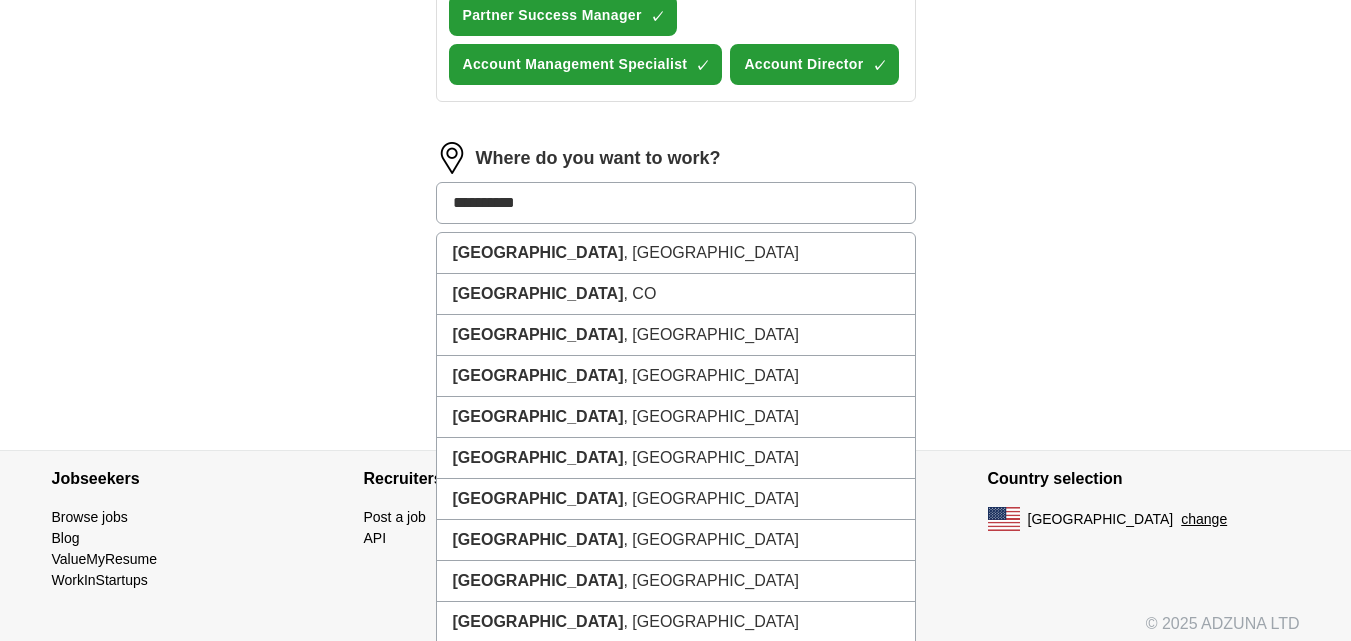 type on "**********" 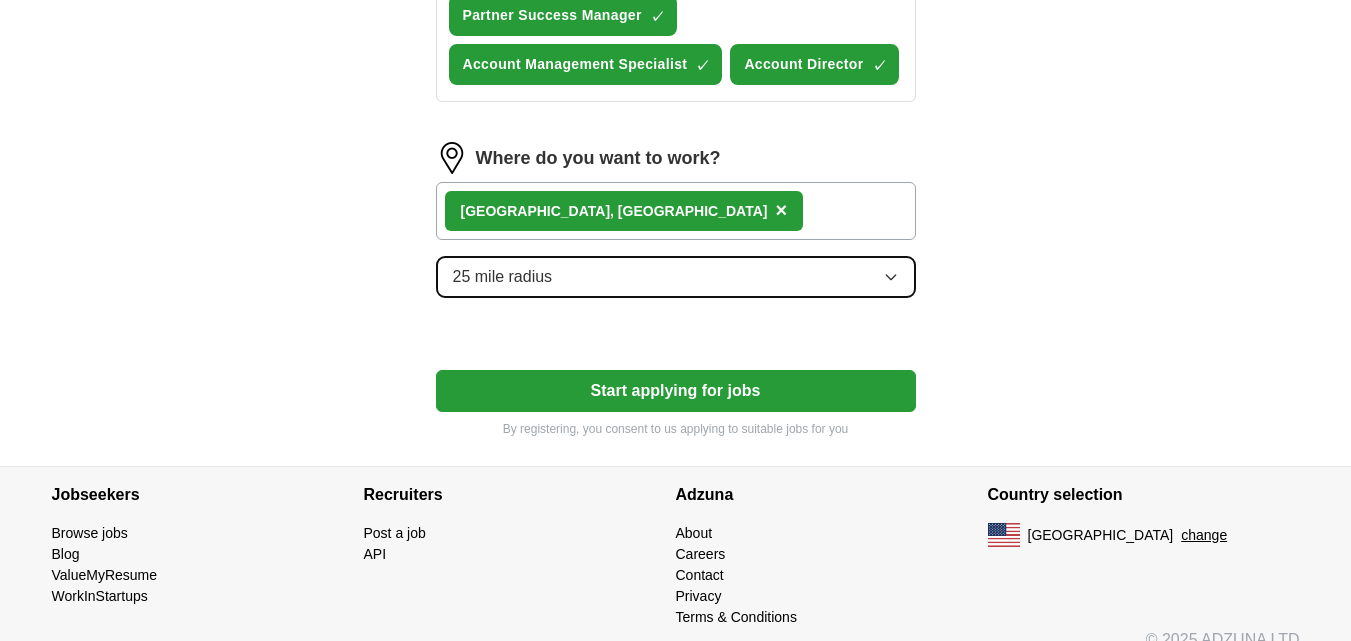 click on "25 mile radius" at bounding box center [676, 277] 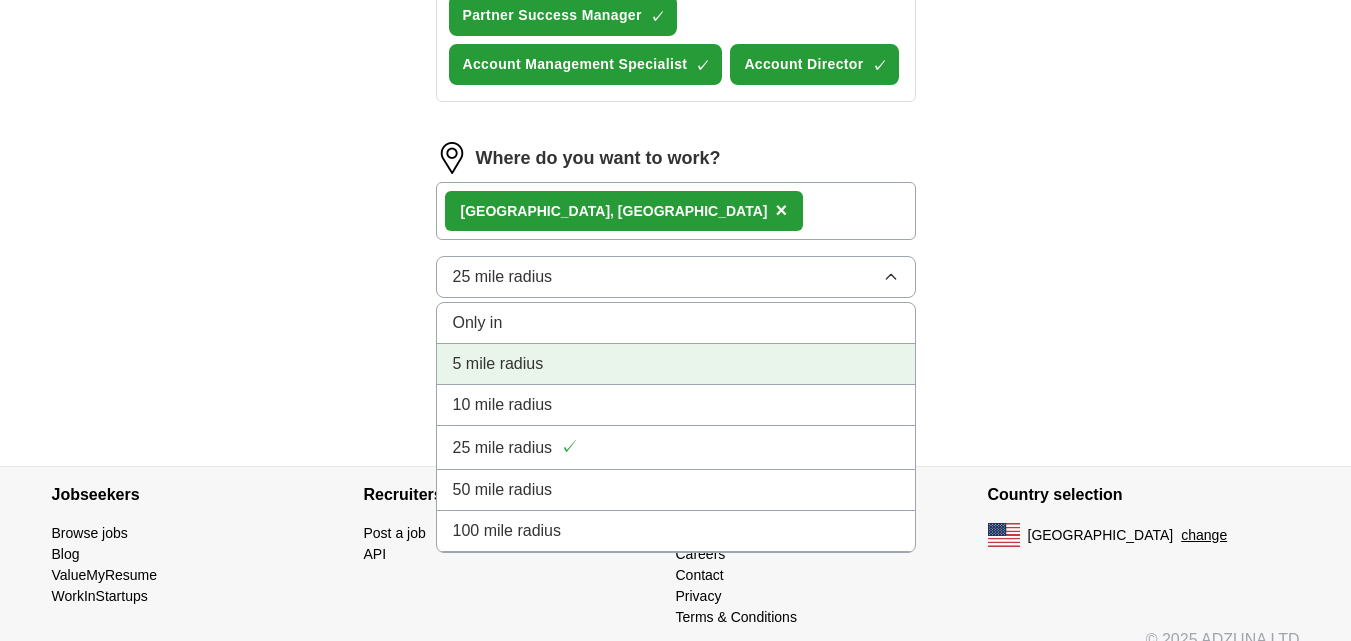 click on "5 mile radius" at bounding box center [498, 364] 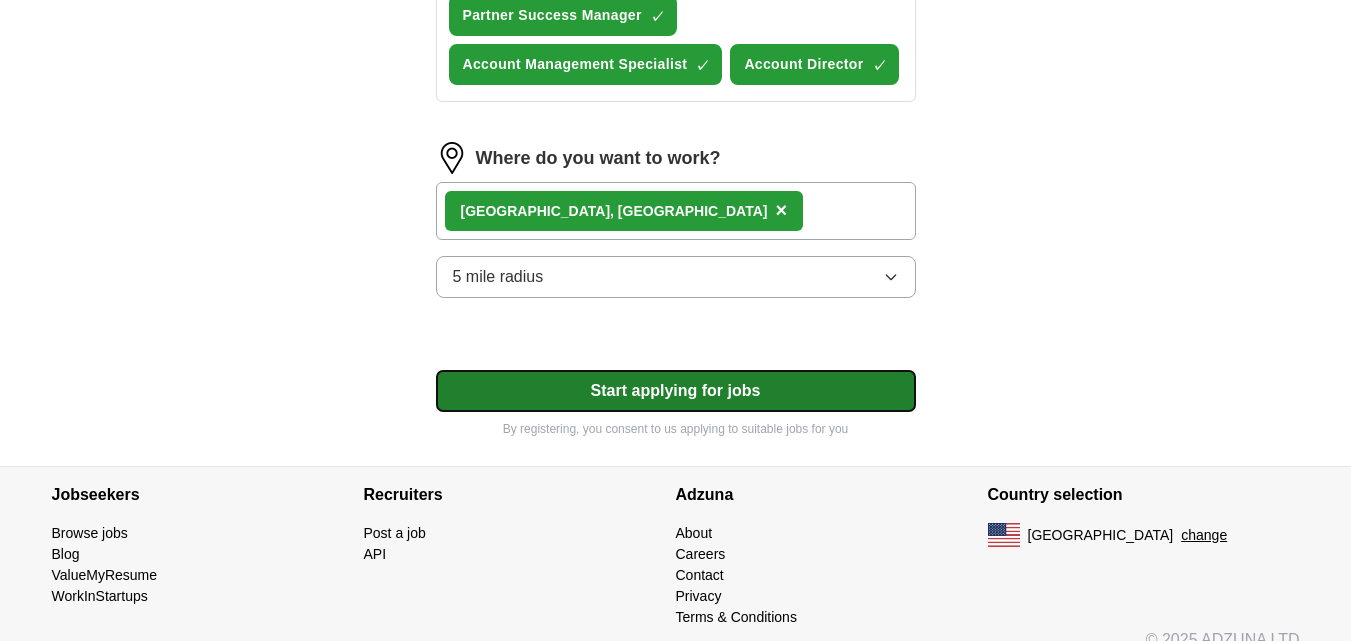 click on "Start applying for jobs" at bounding box center [676, 391] 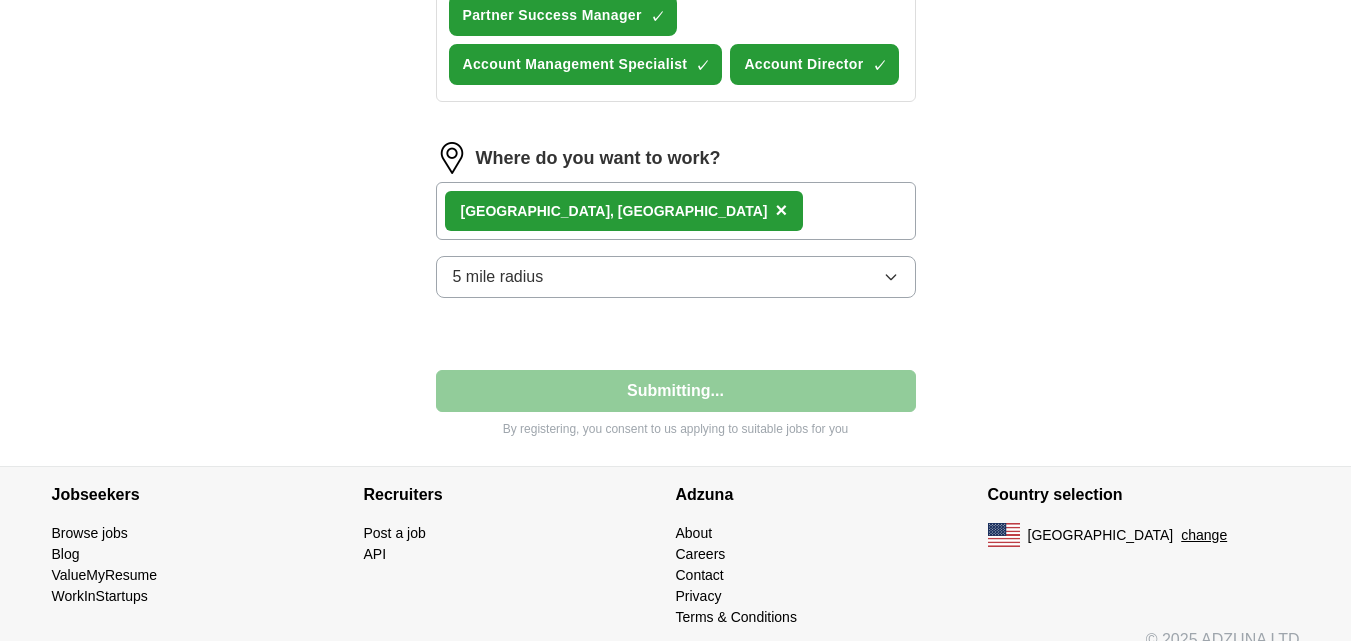 select on "**" 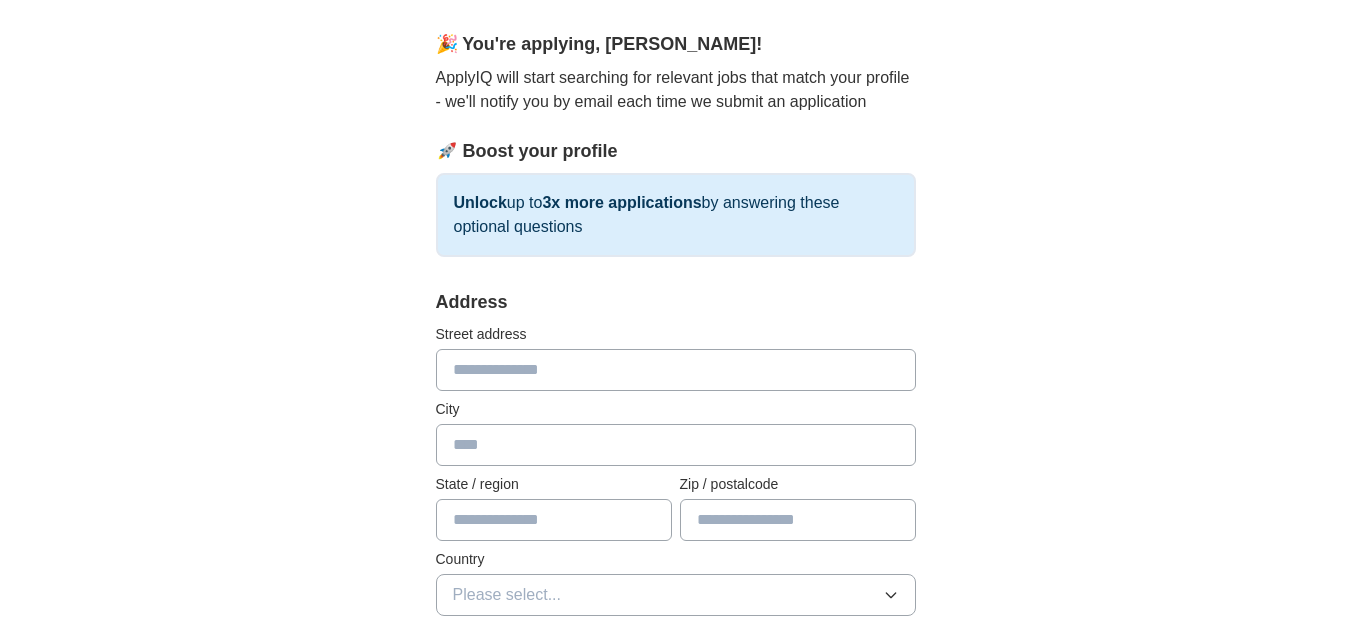 scroll, scrollTop: 200, scrollLeft: 0, axis: vertical 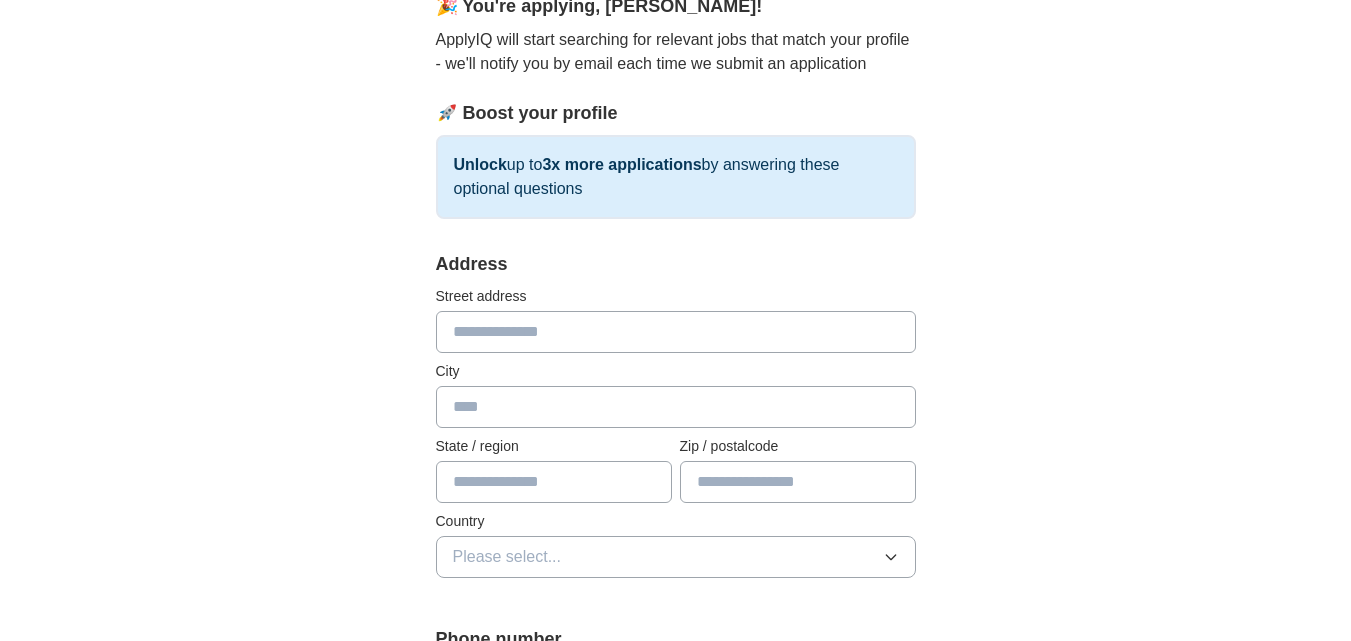 click at bounding box center [676, 332] 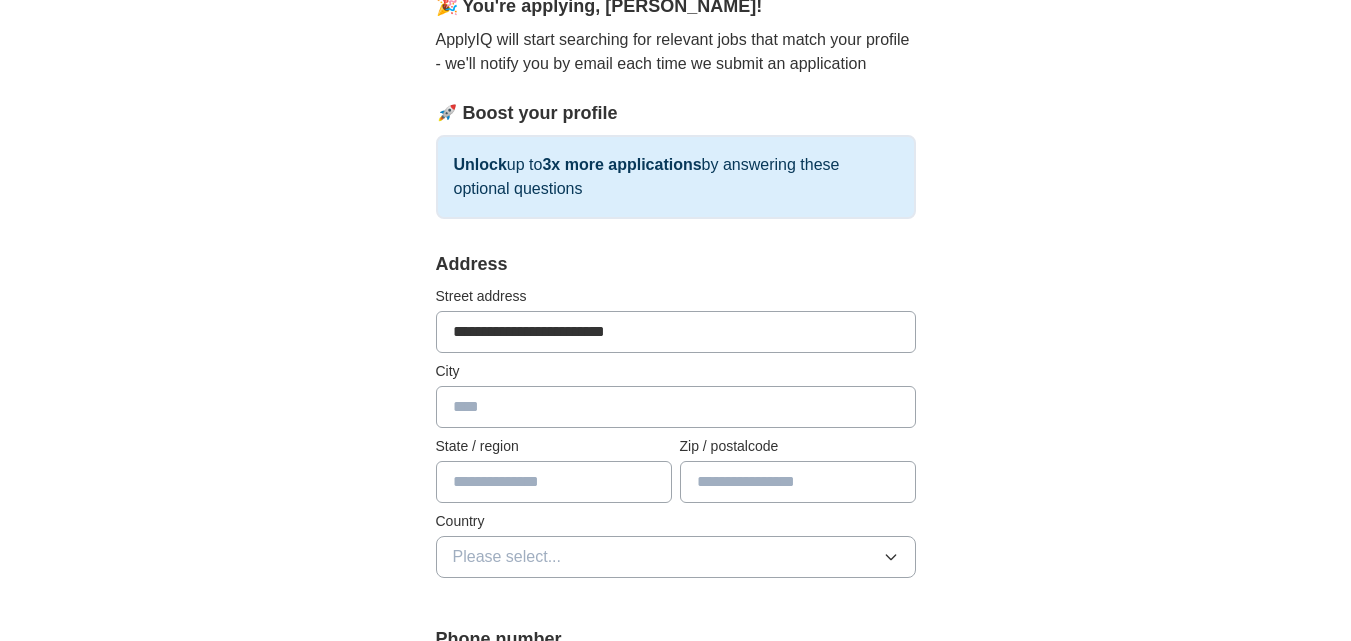type on "********" 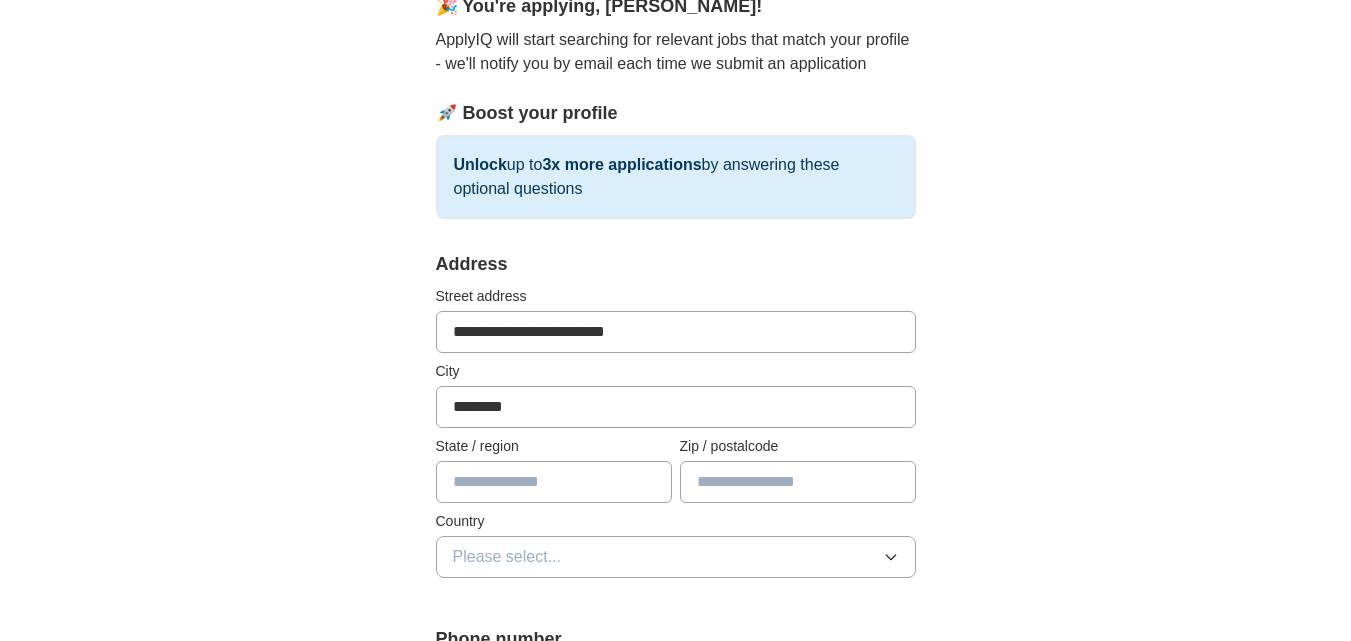 type on "**" 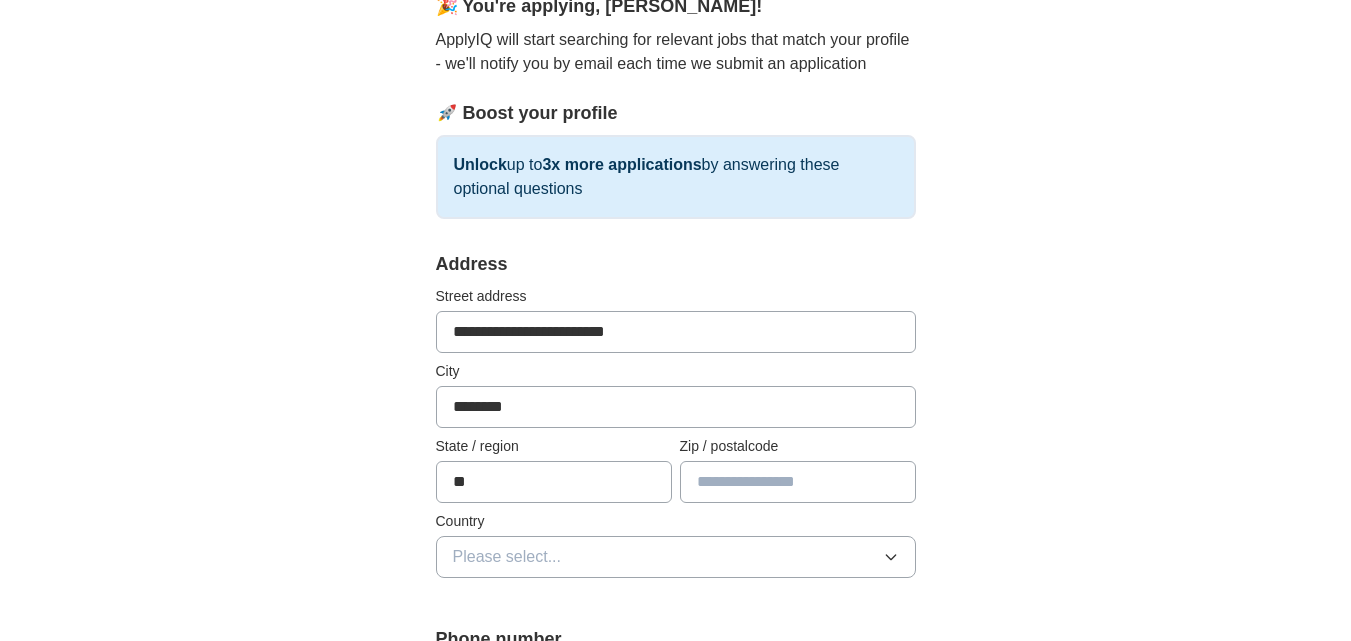type on "*****" 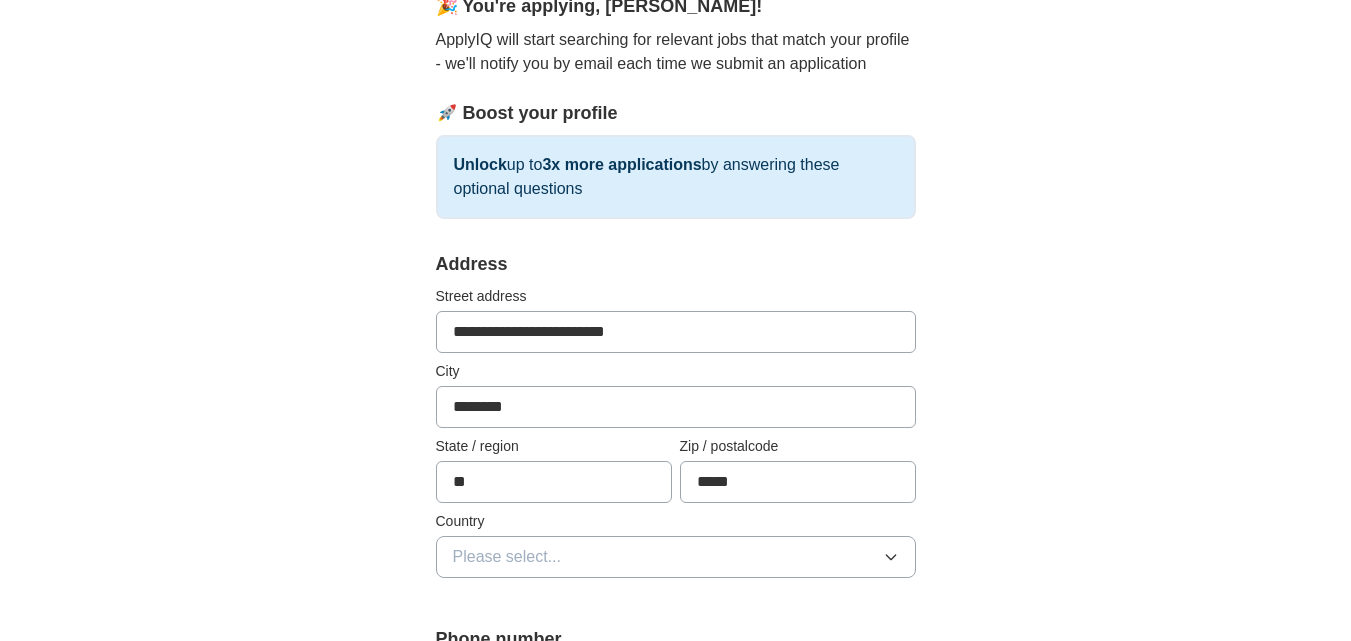 type on "**********" 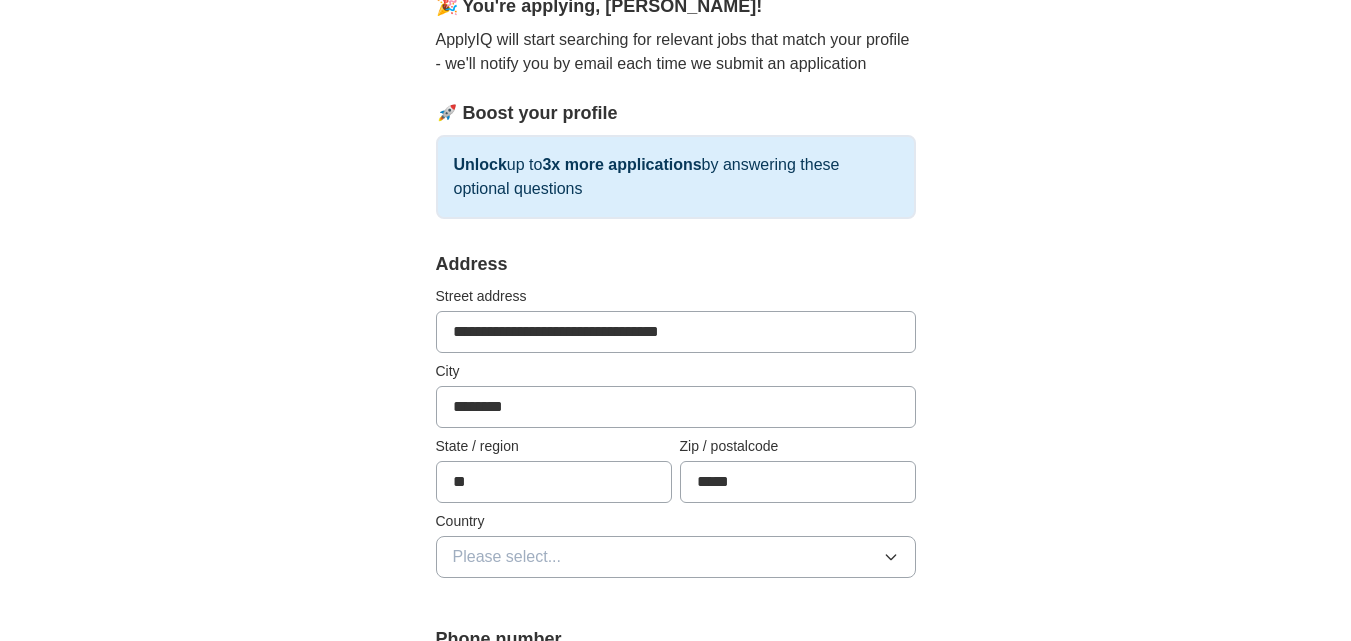 type on "**********" 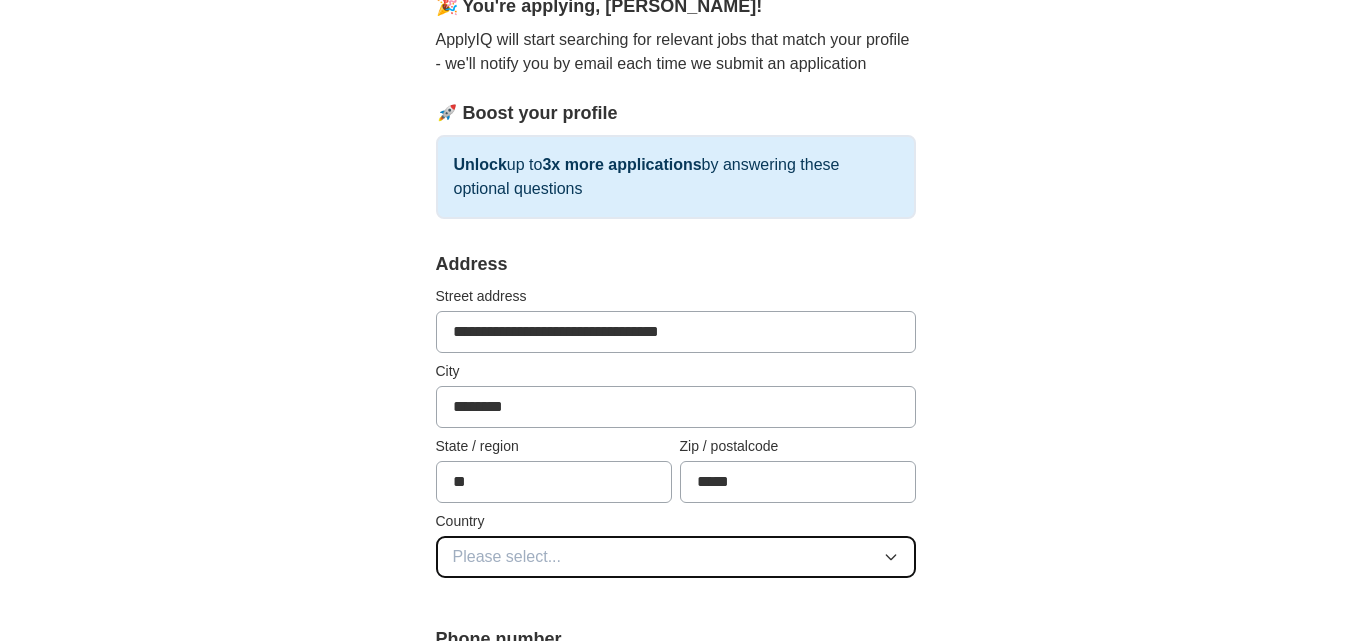 click on "Please select..." at bounding box center (676, 557) 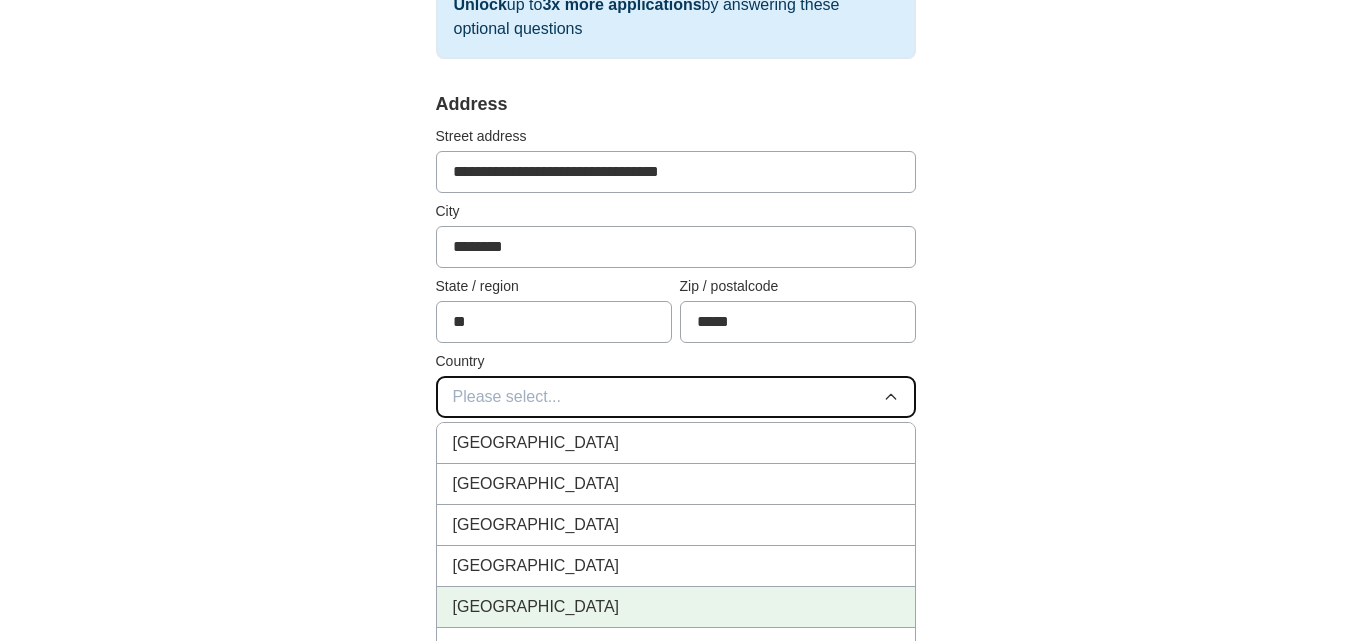scroll, scrollTop: 400, scrollLeft: 0, axis: vertical 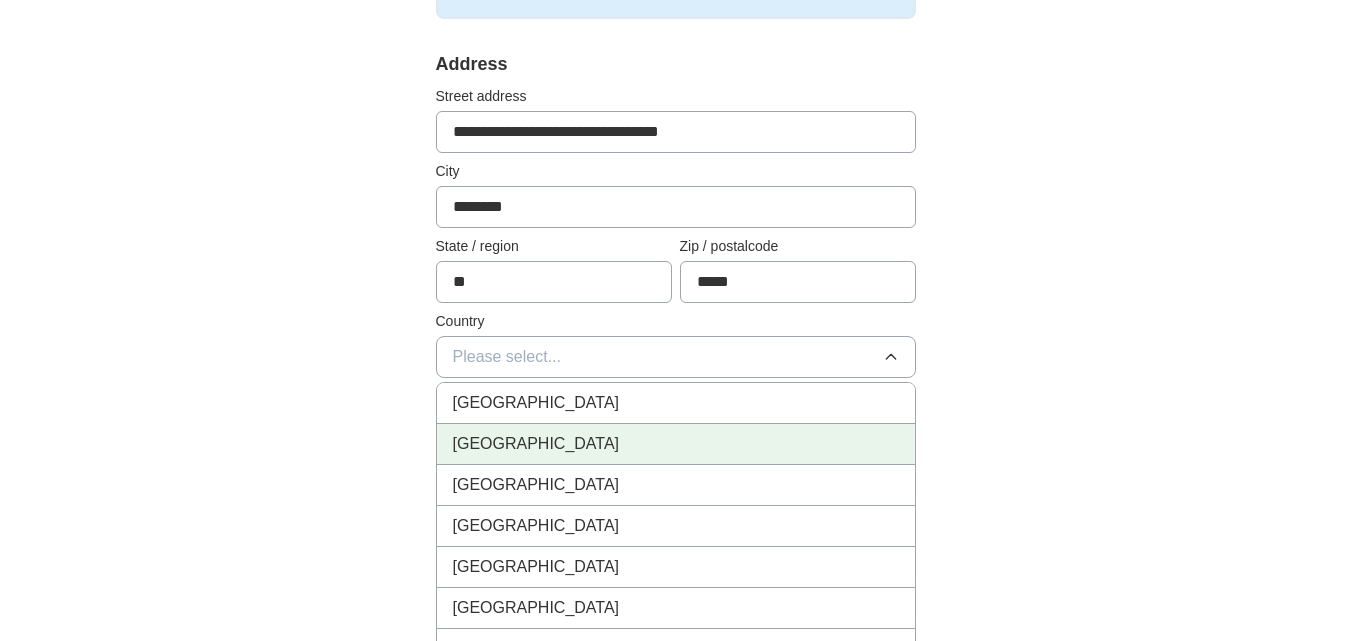 click on "[GEOGRAPHIC_DATA]" at bounding box center [536, 444] 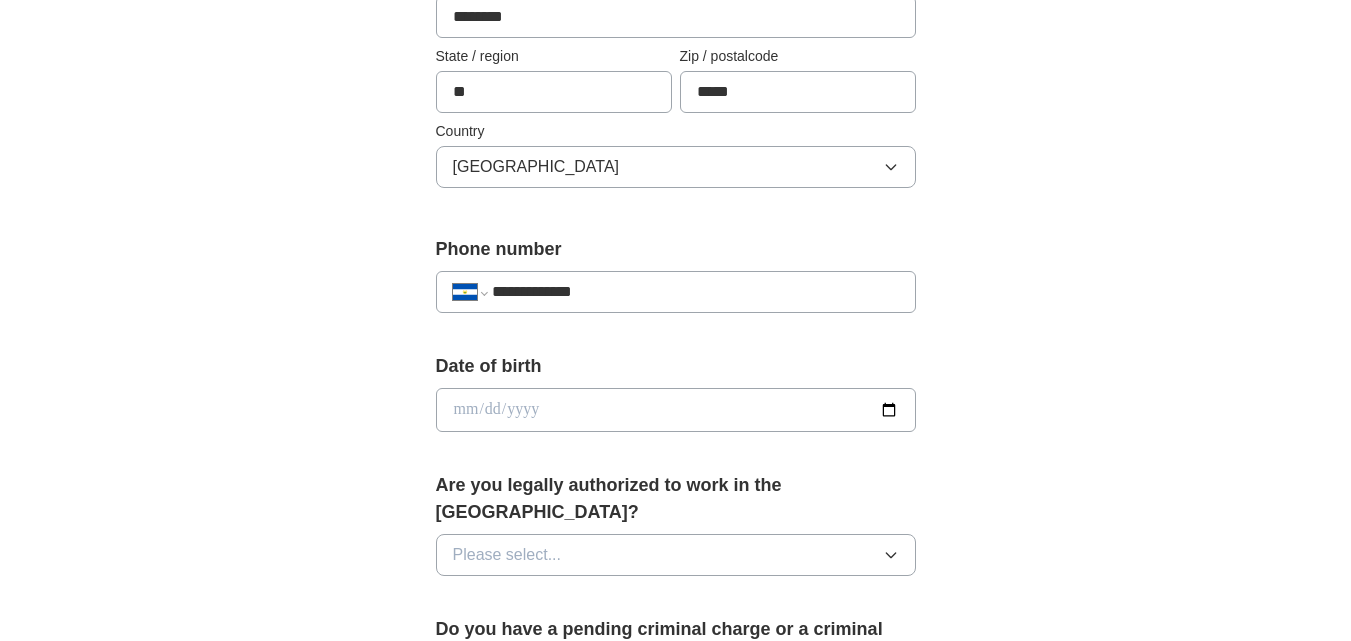 scroll, scrollTop: 600, scrollLeft: 0, axis: vertical 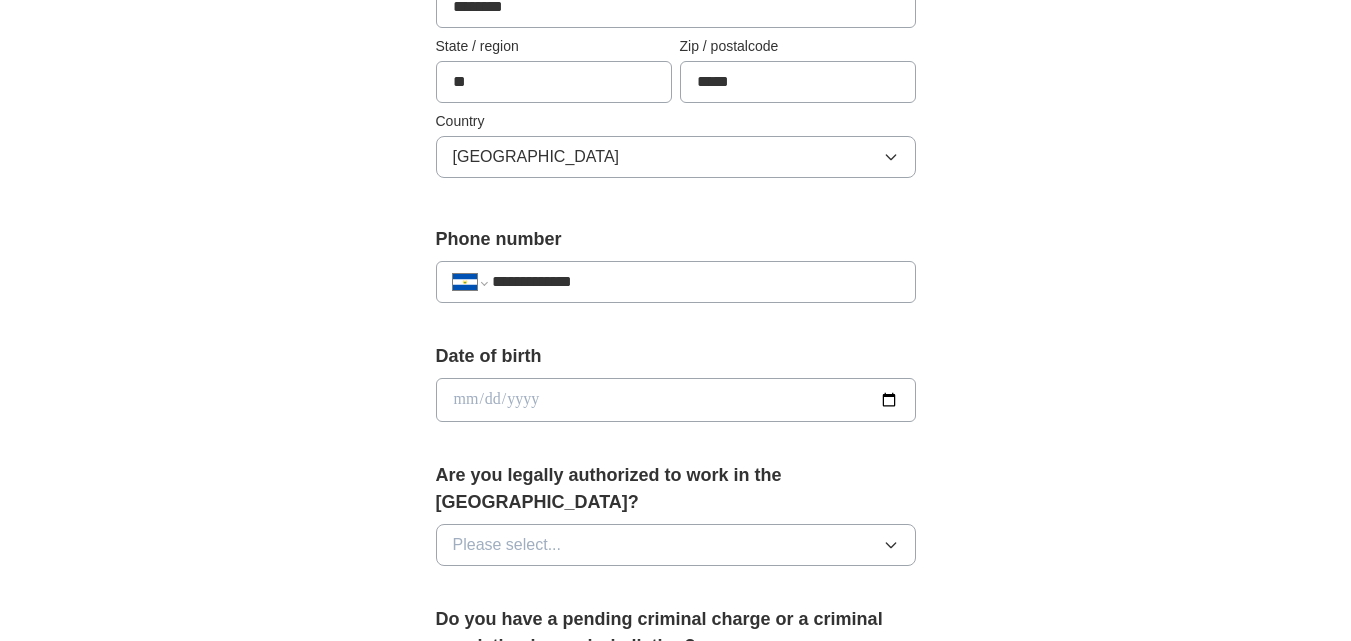 click on "**********" at bounding box center (695, 282) 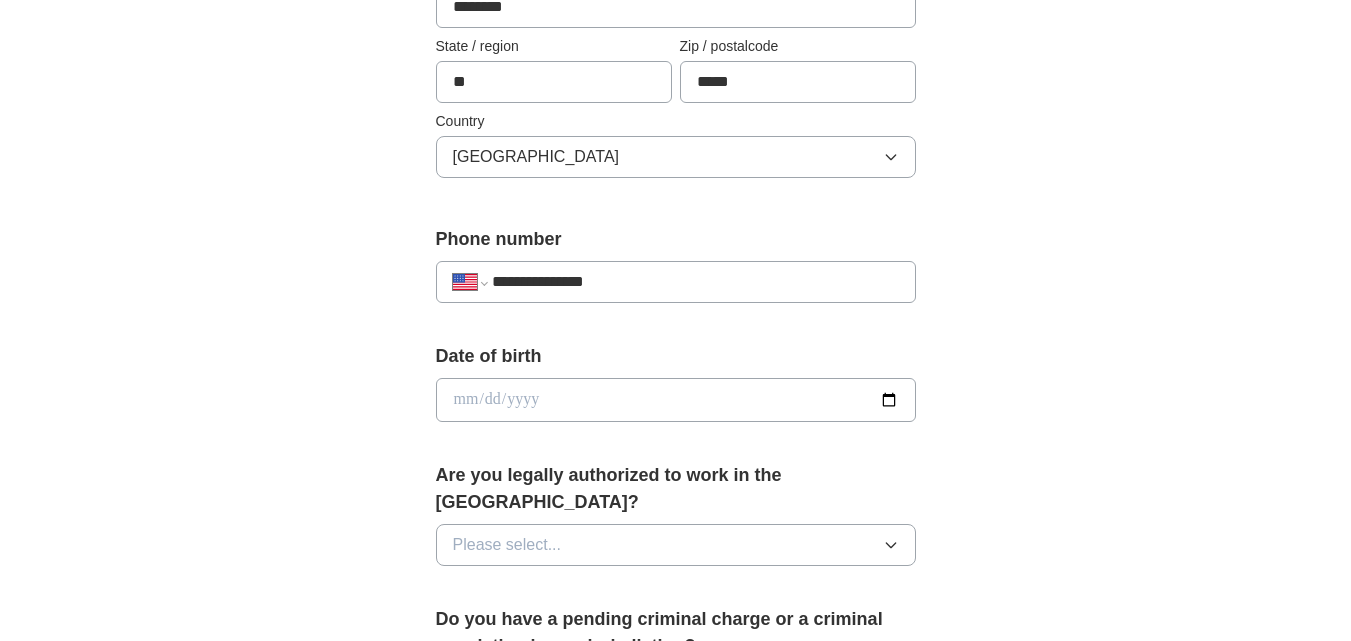 type on "**********" 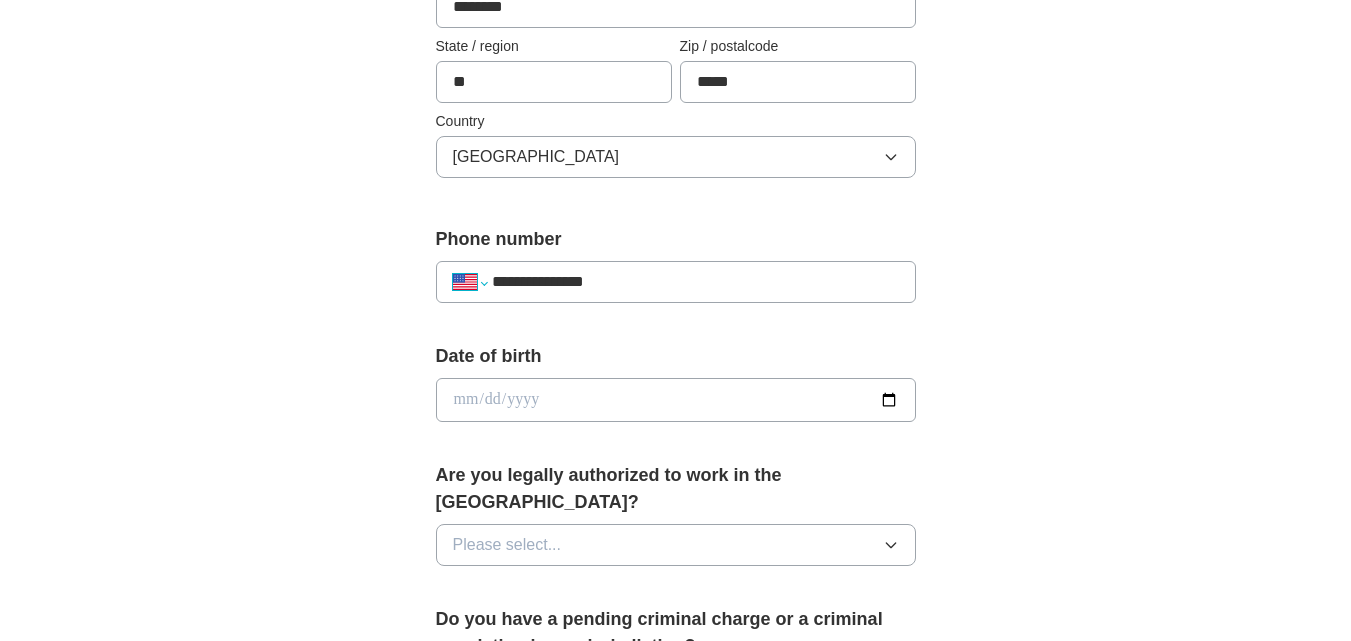 click on "**********" at bounding box center (470, 282) 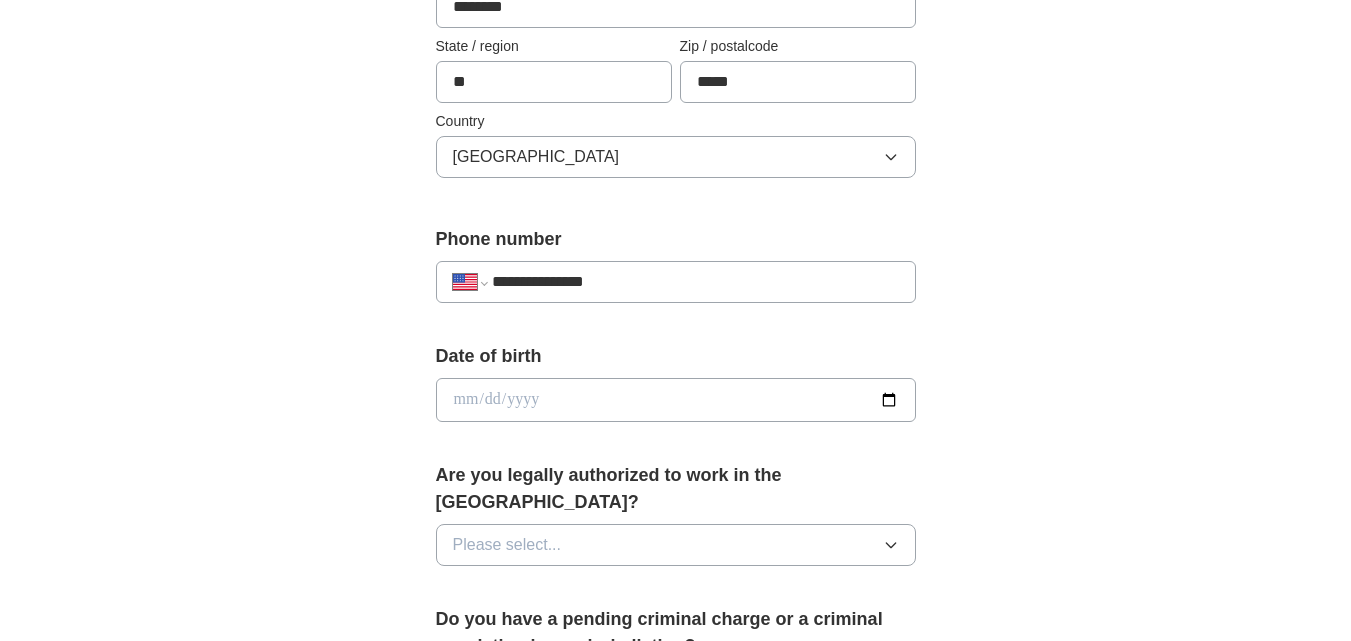 drag, startPoint x: 318, startPoint y: 275, endPoint x: 491, endPoint y: 281, distance: 173.10402 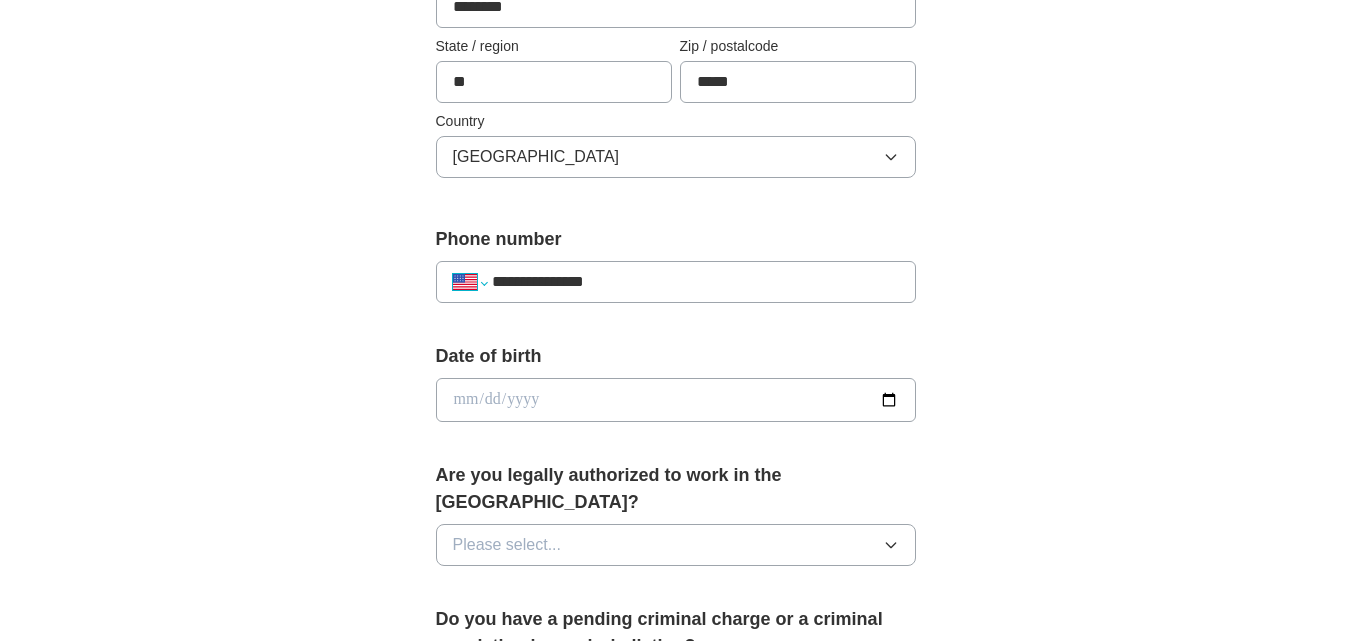 click on "**********" at bounding box center [470, 282] 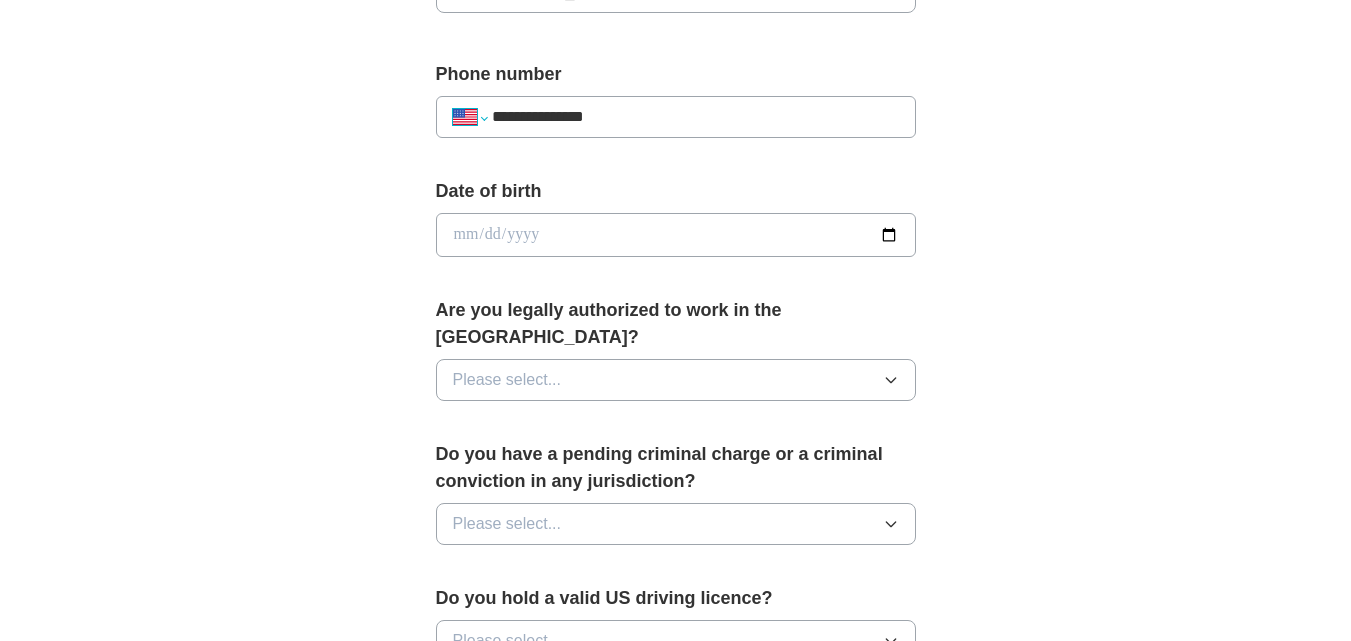 scroll, scrollTop: 800, scrollLeft: 0, axis: vertical 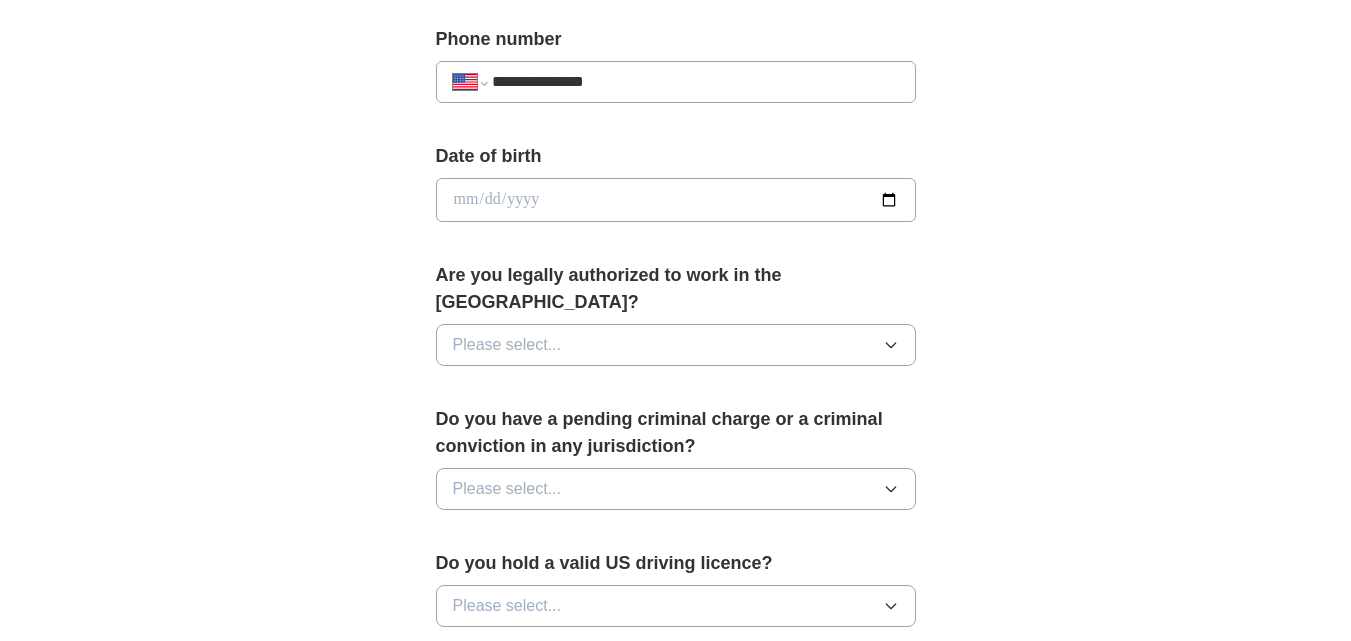 click at bounding box center (676, 200) 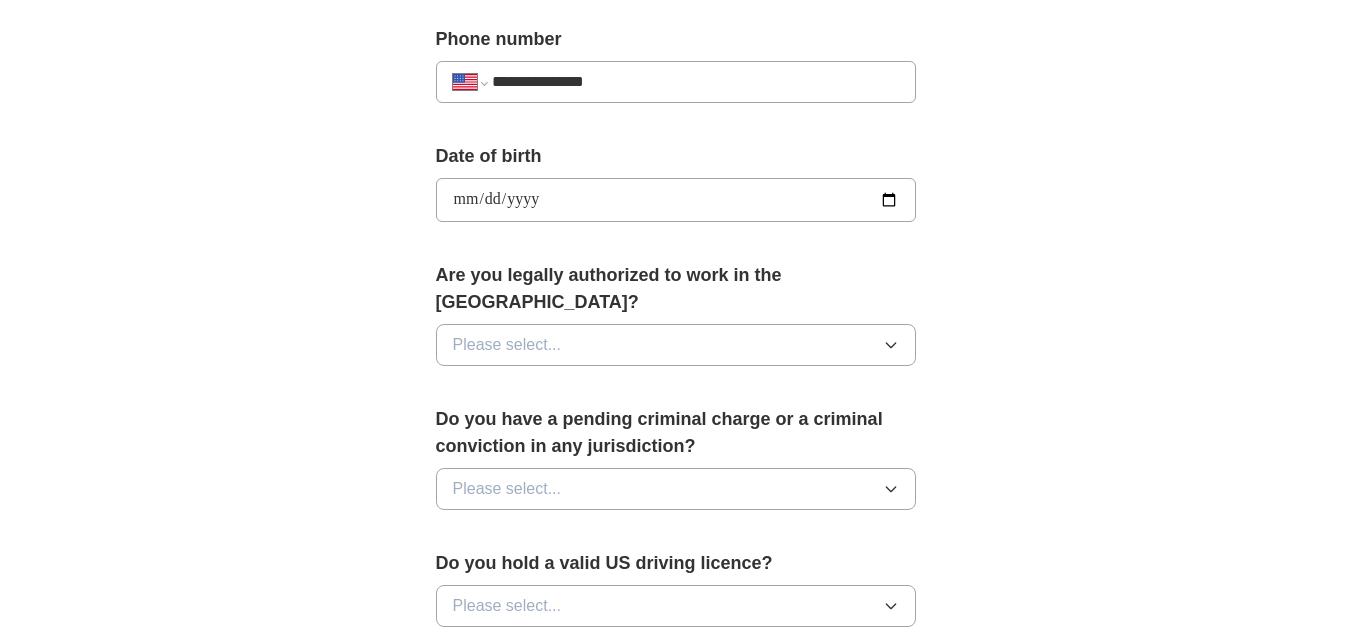 type on "**********" 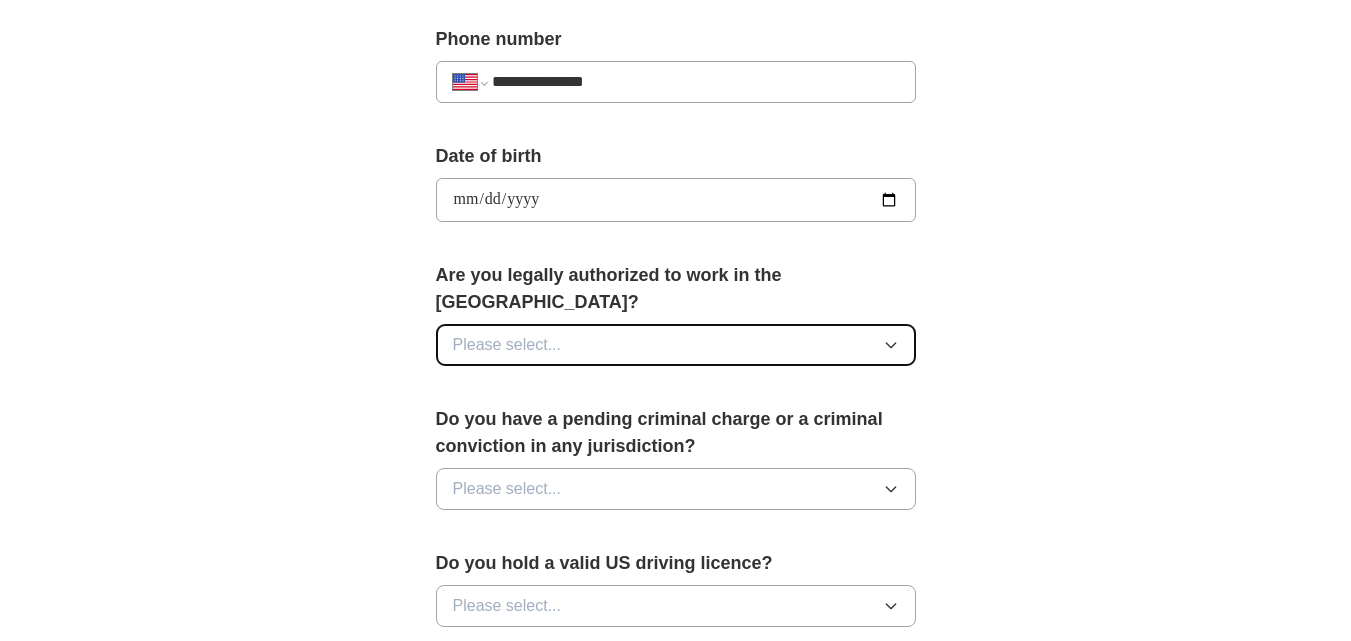click on "Please select..." at bounding box center [676, 345] 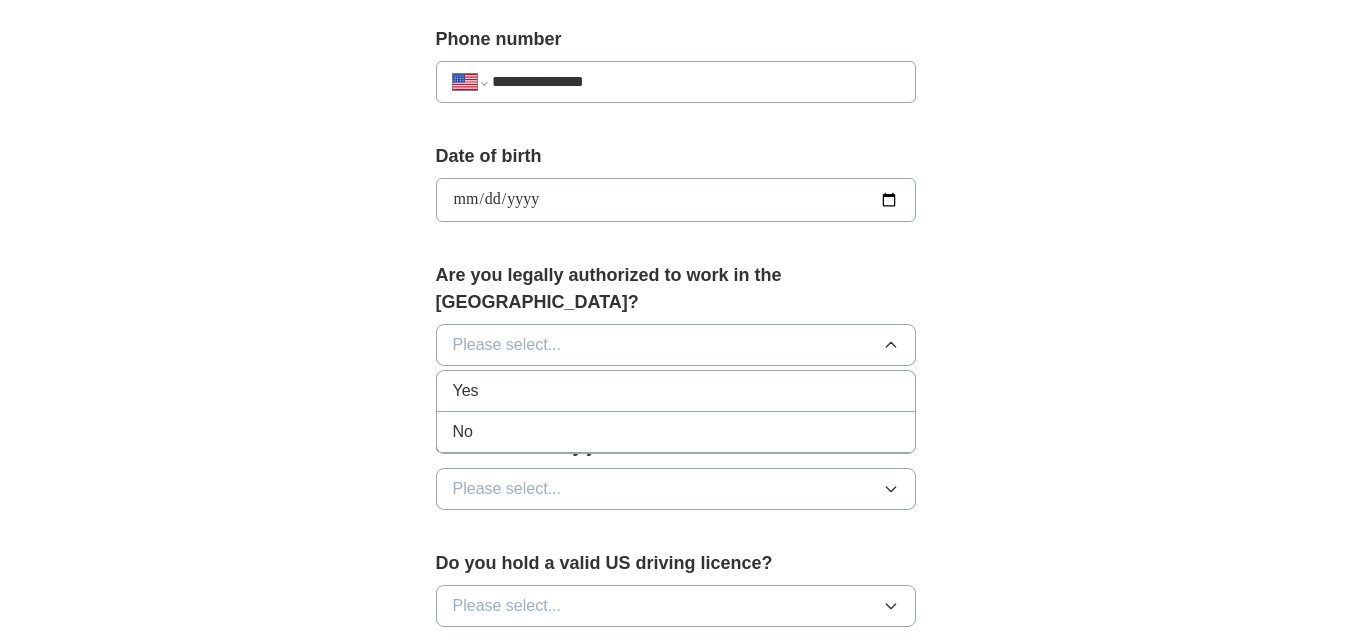 click on "Yes" at bounding box center [676, 391] 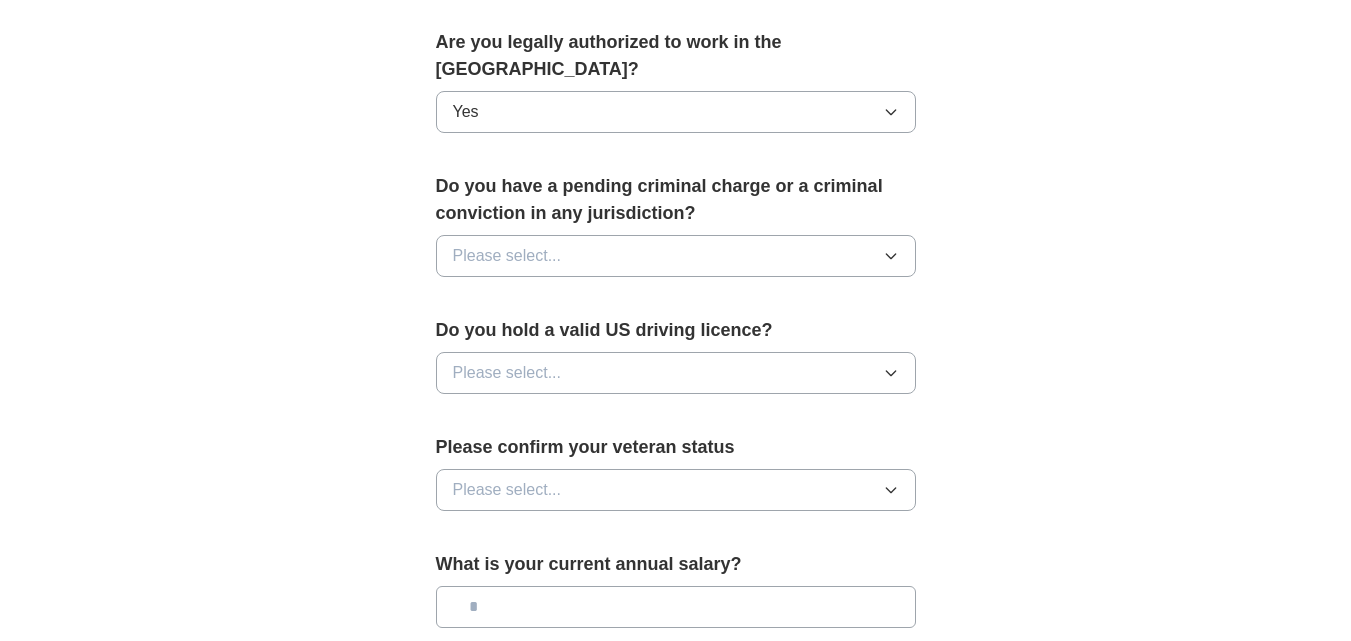 scroll, scrollTop: 1100, scrollLeft: 0, axis: vertical 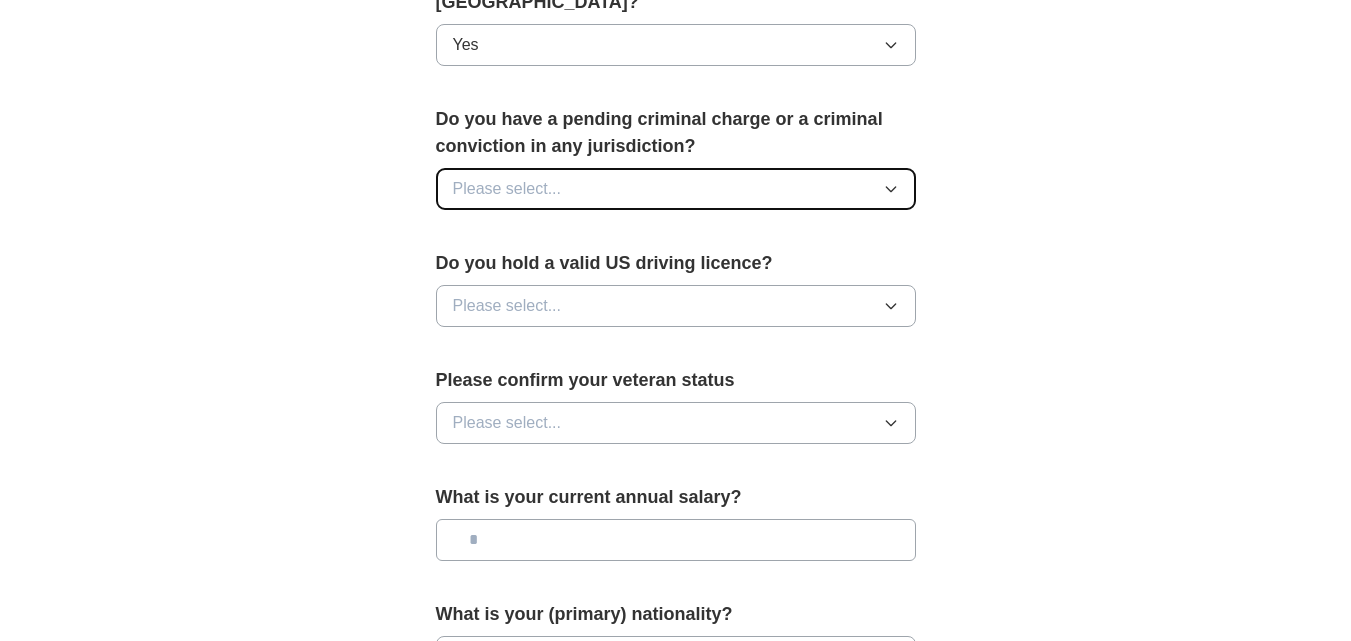 click on "Please select..." at bounding box center (676, 189) 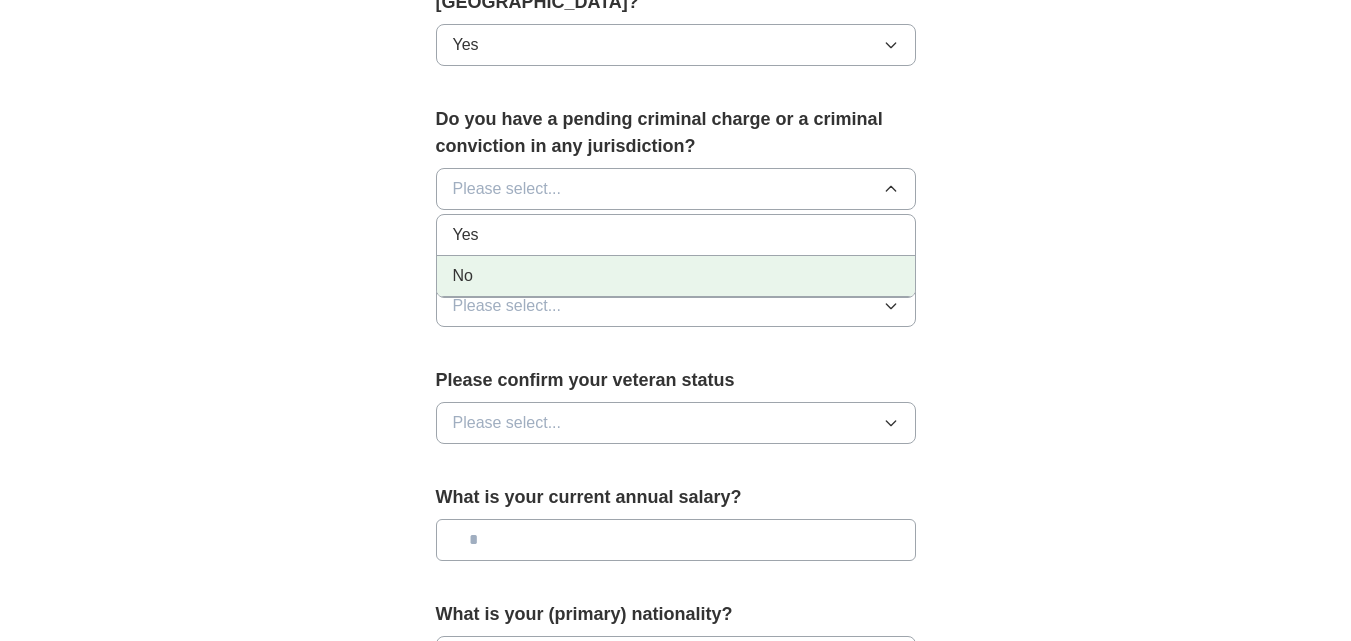click on "No" at bounding box center [676, 276] 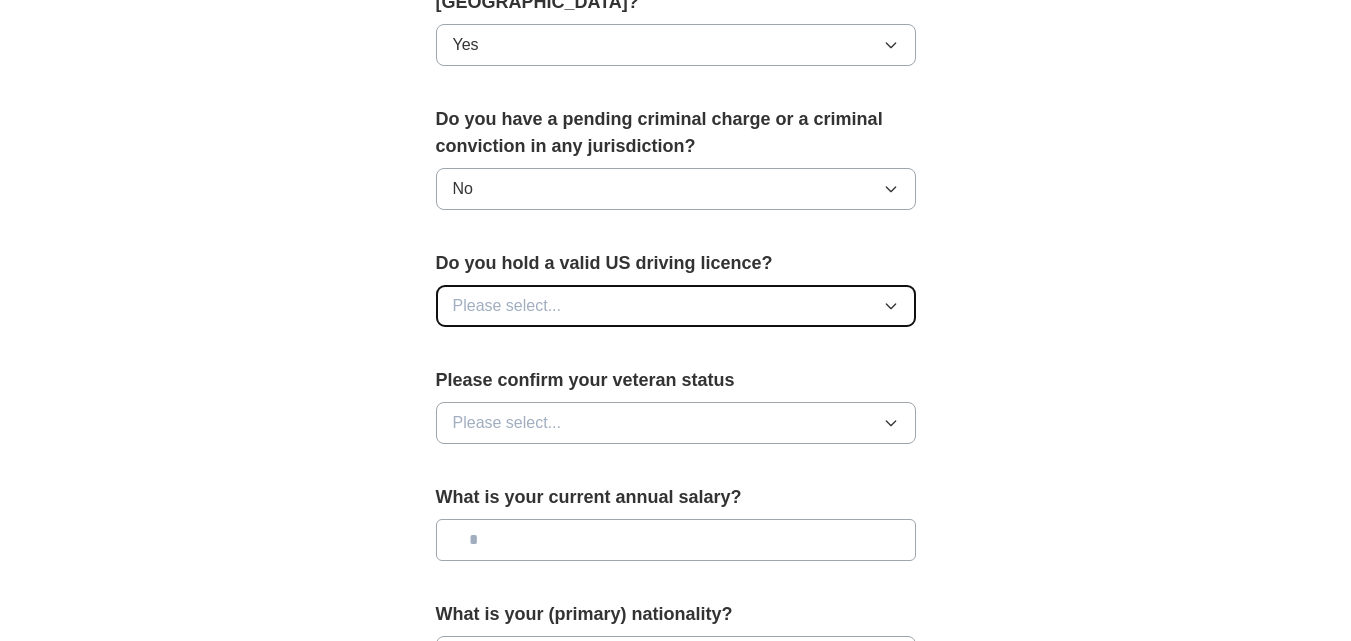 click on "Please select..." at bounding box center [676, 306] 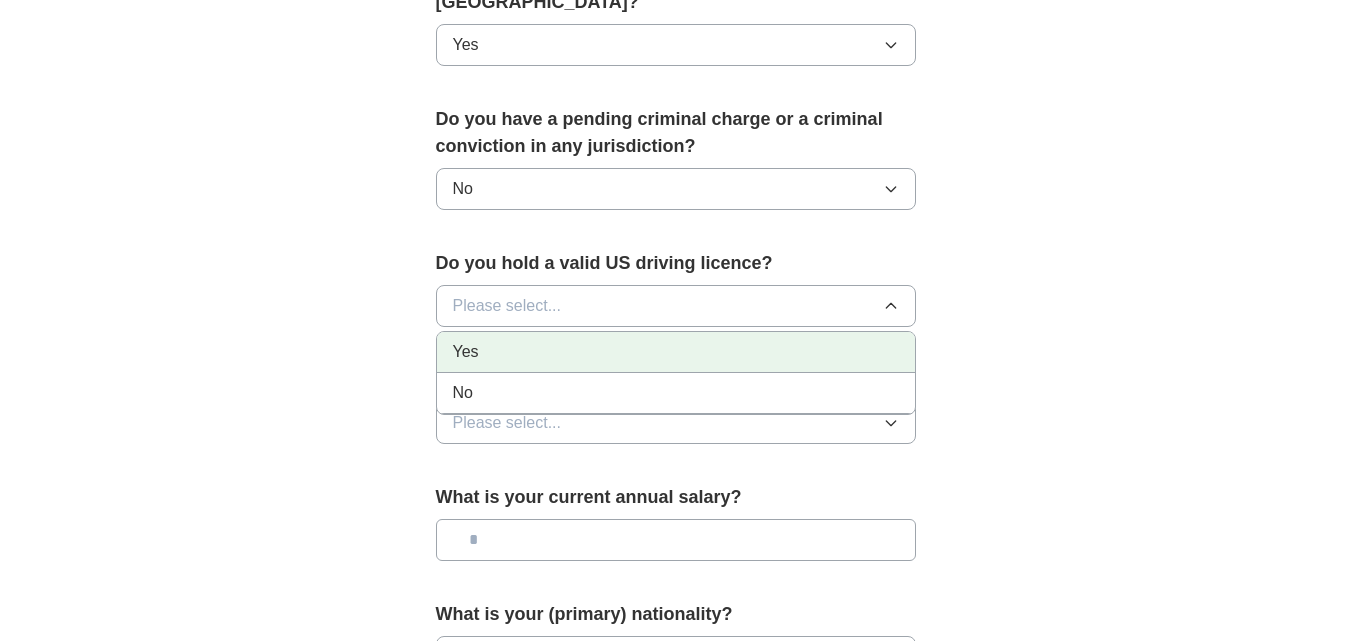 click on "Yes" at bounding box center [676, 352] 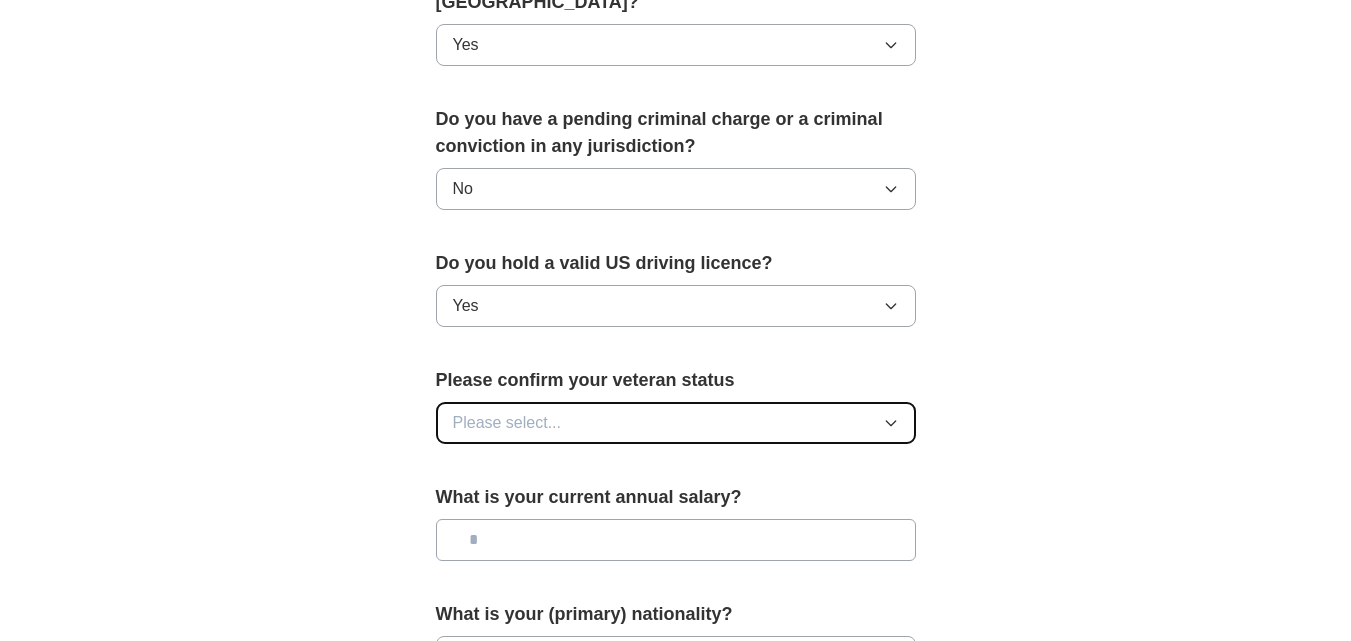 click on "Please select..." at bounding box center [676, 423] 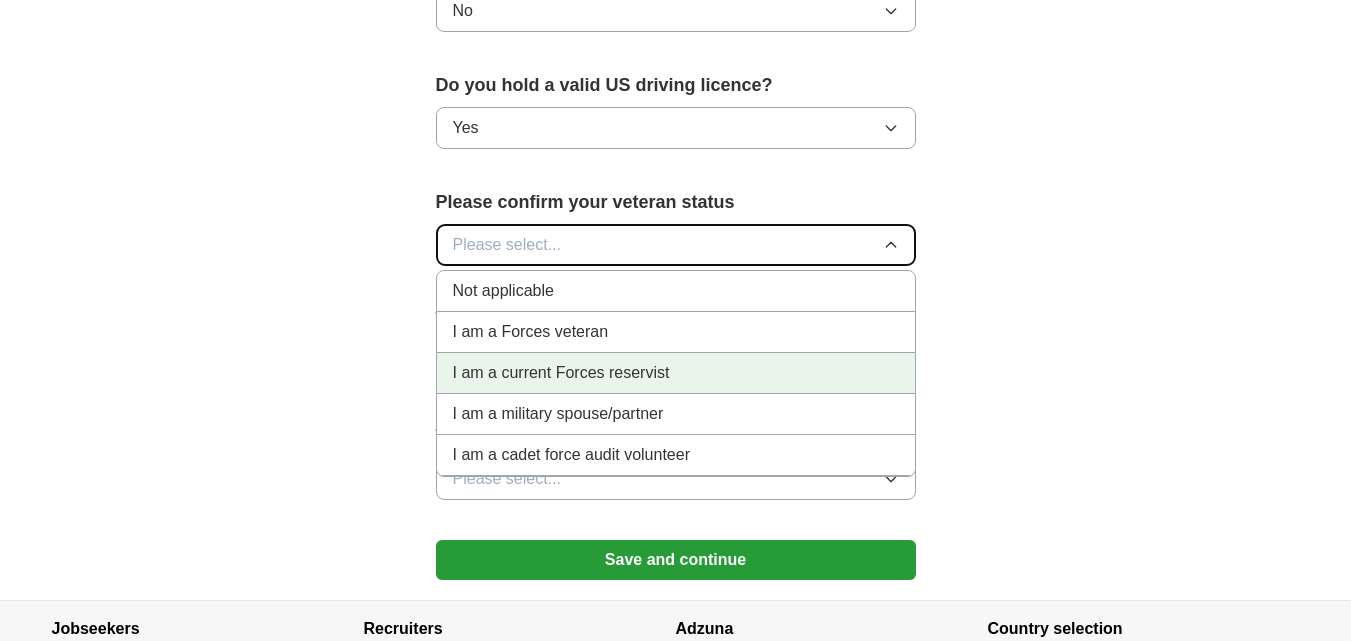 scroll, scrollTop: 1400, scrollLeft: 0, axis: vertical 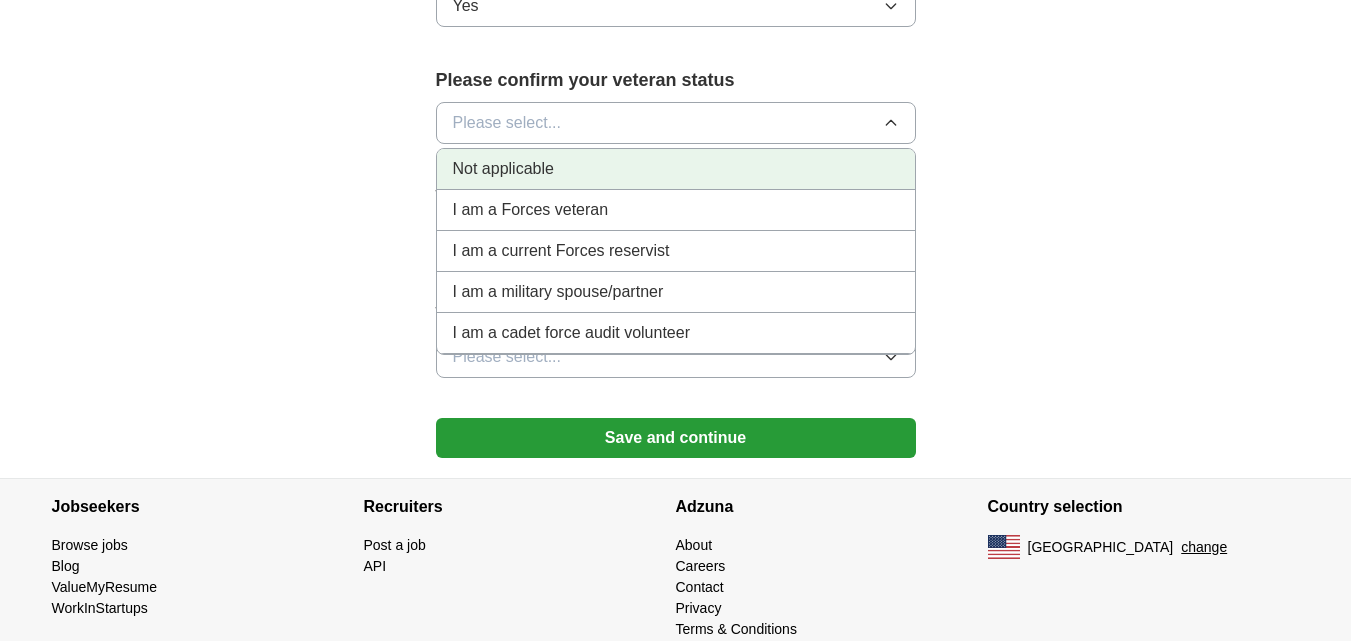 click on "Not applicable" at bounding box center [503, 169] 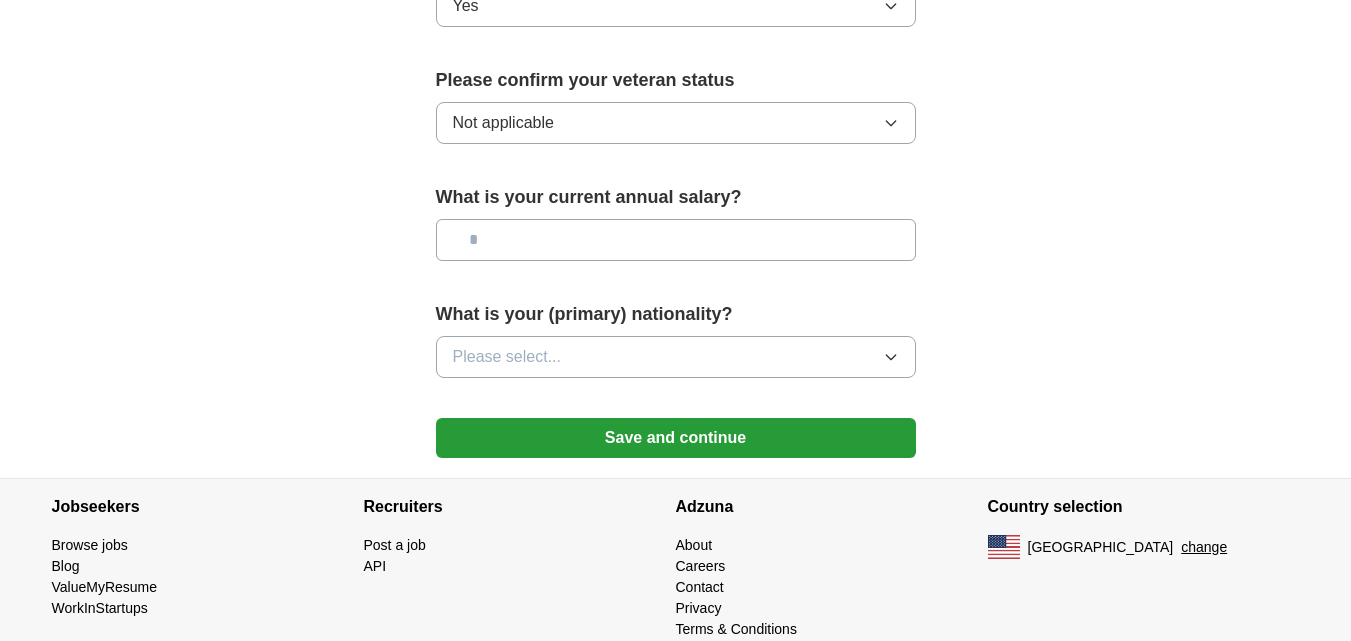 click at bounding box center (676, 240) 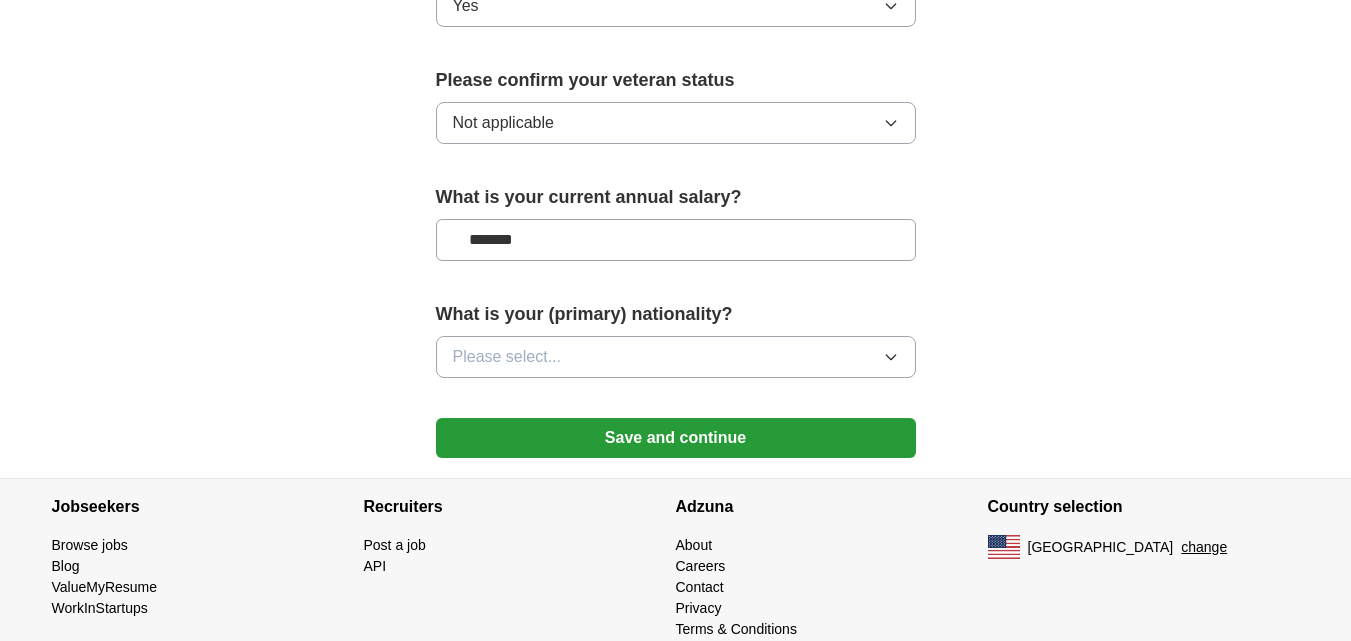 type on "*******" 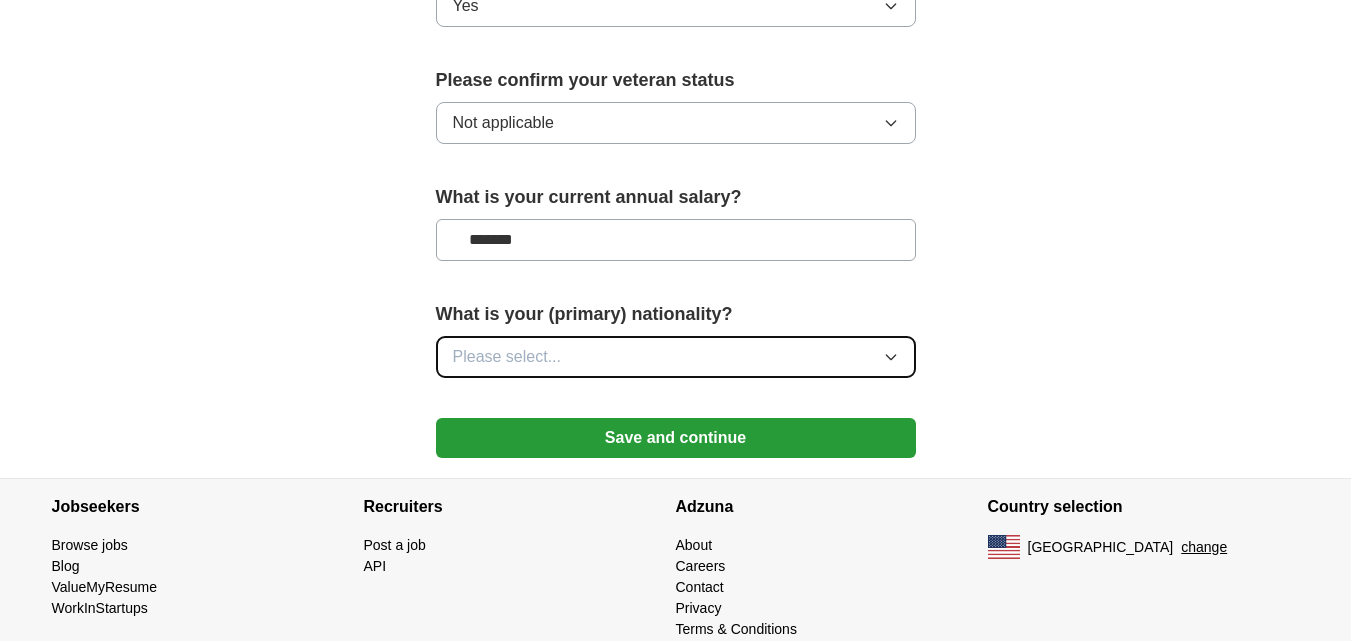 click on "Please select..." at bounding box center (676, 357) 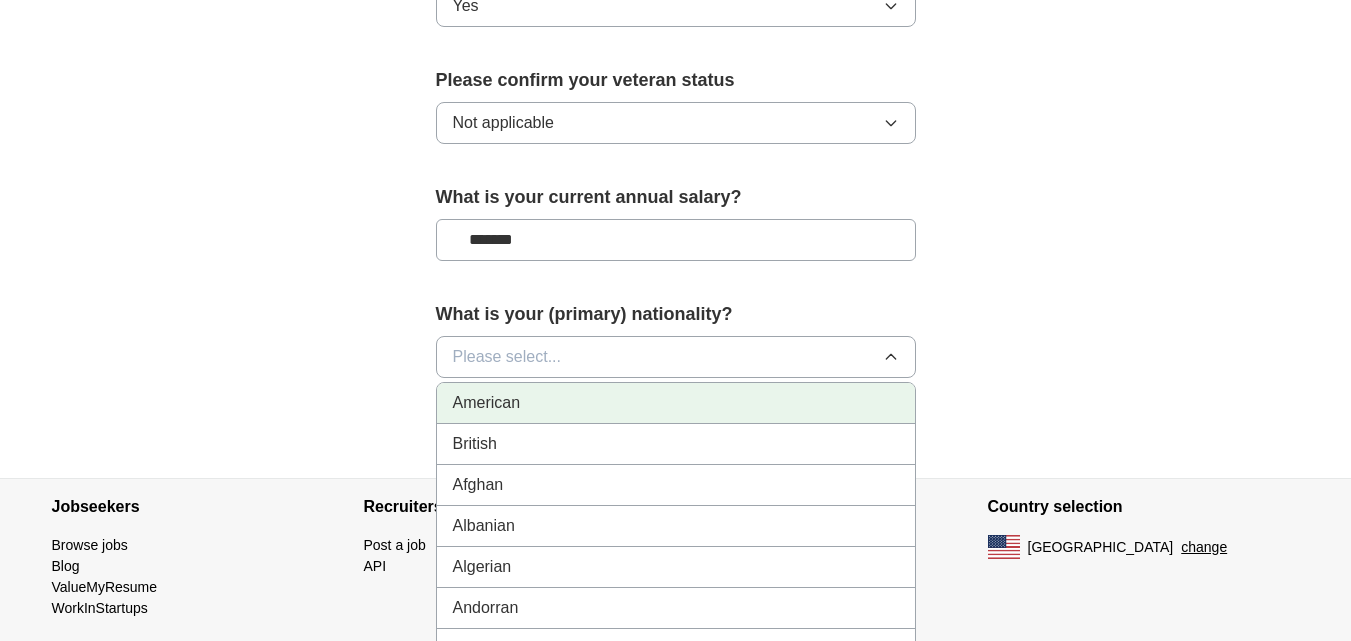click on "American" at bounding box center (676, 403) 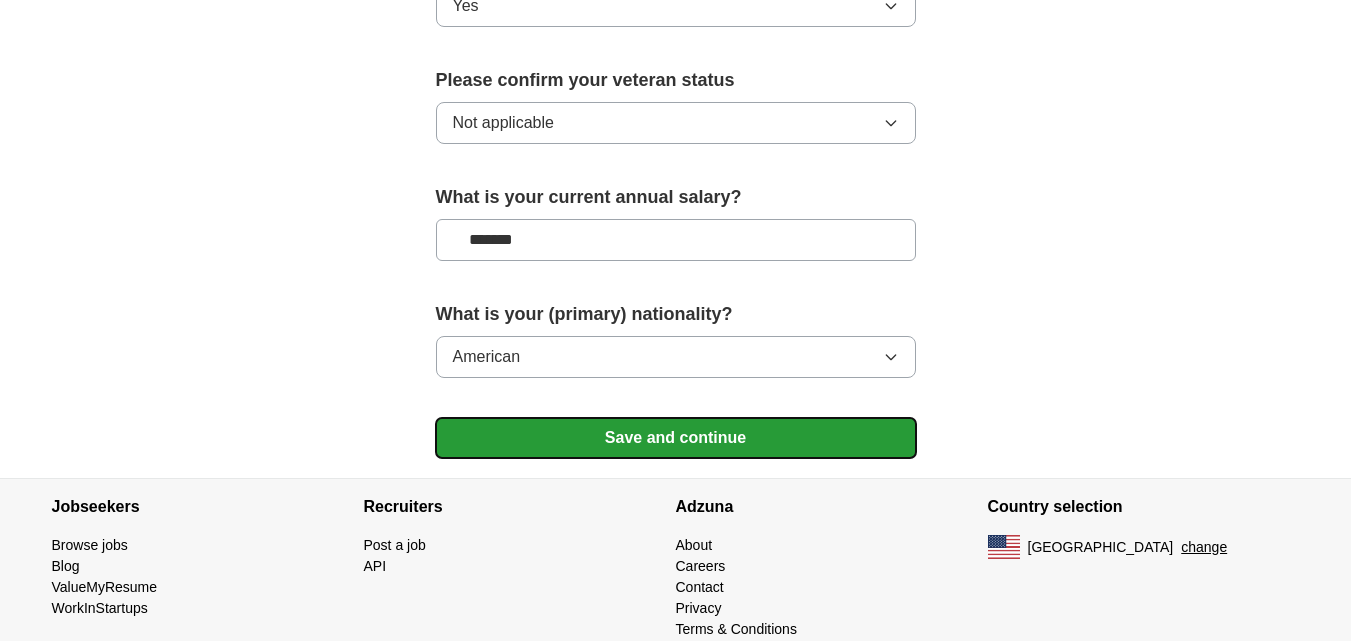 click on "Save and continue" at bounding box center [676, 438] 